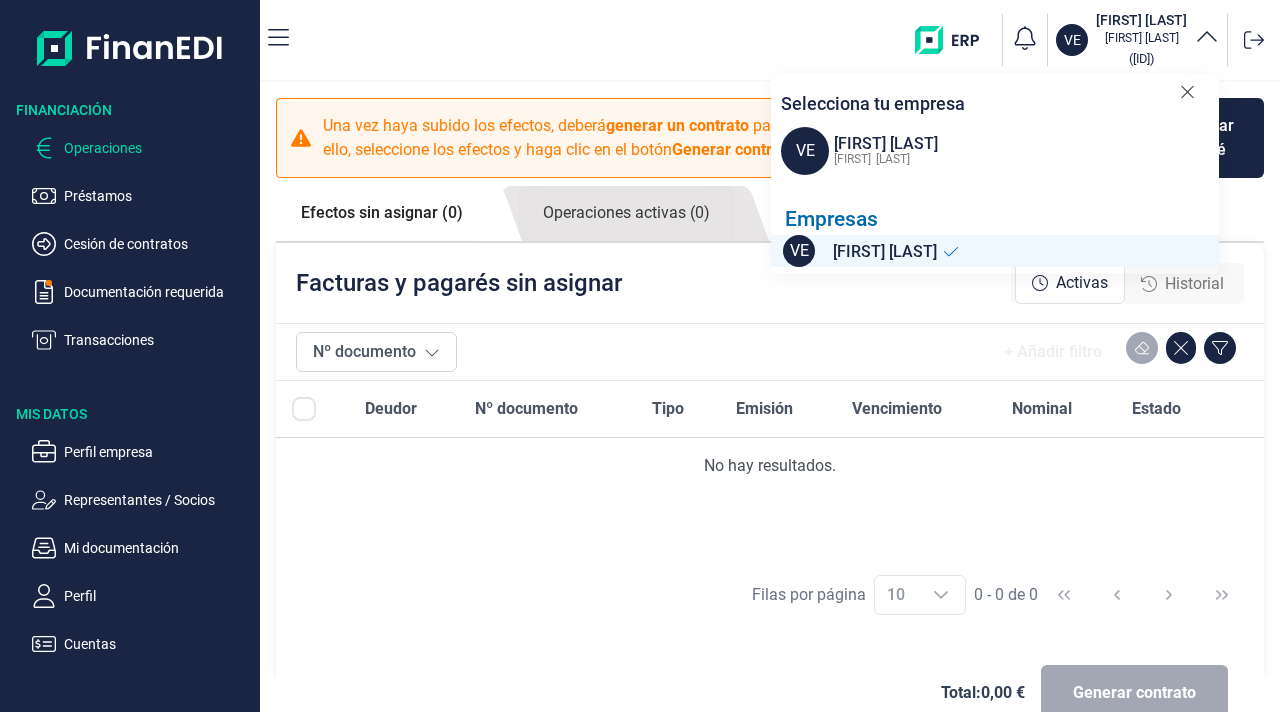 scroll, scrollTop: 0, scrollLeft: 0, axis: both 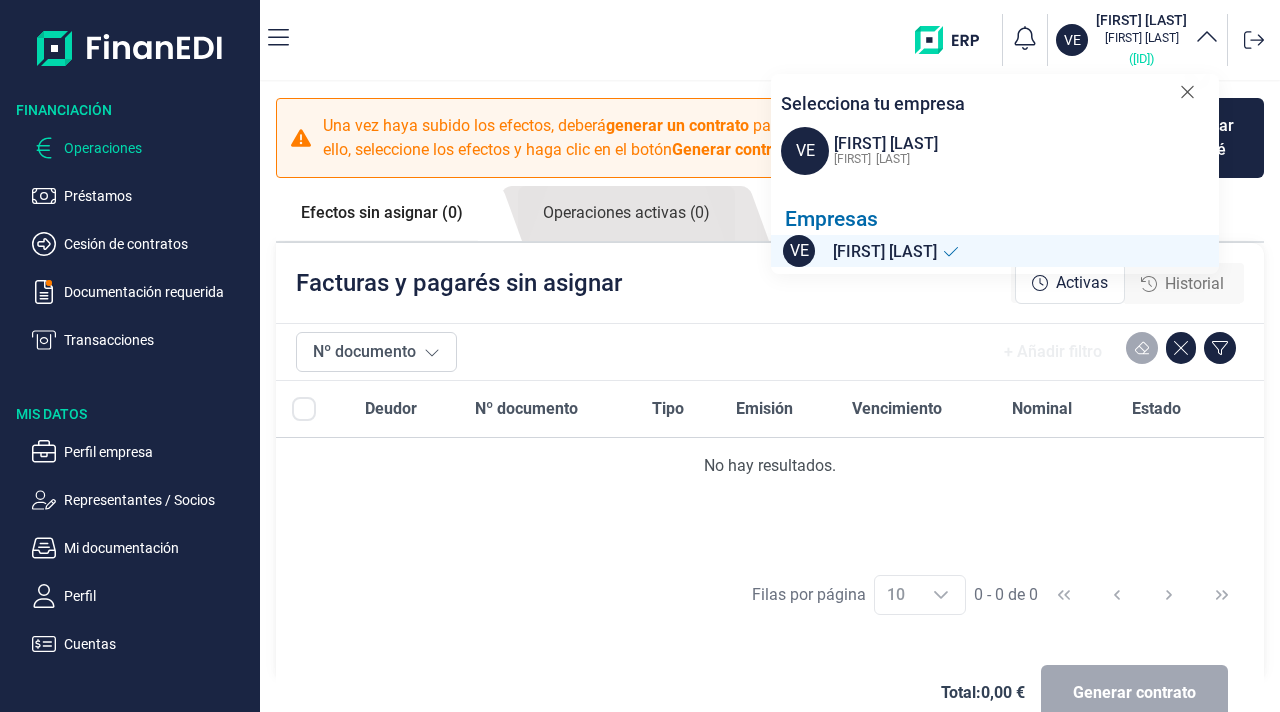 click on "( [ID] )" at bounding box center [1141, 58] 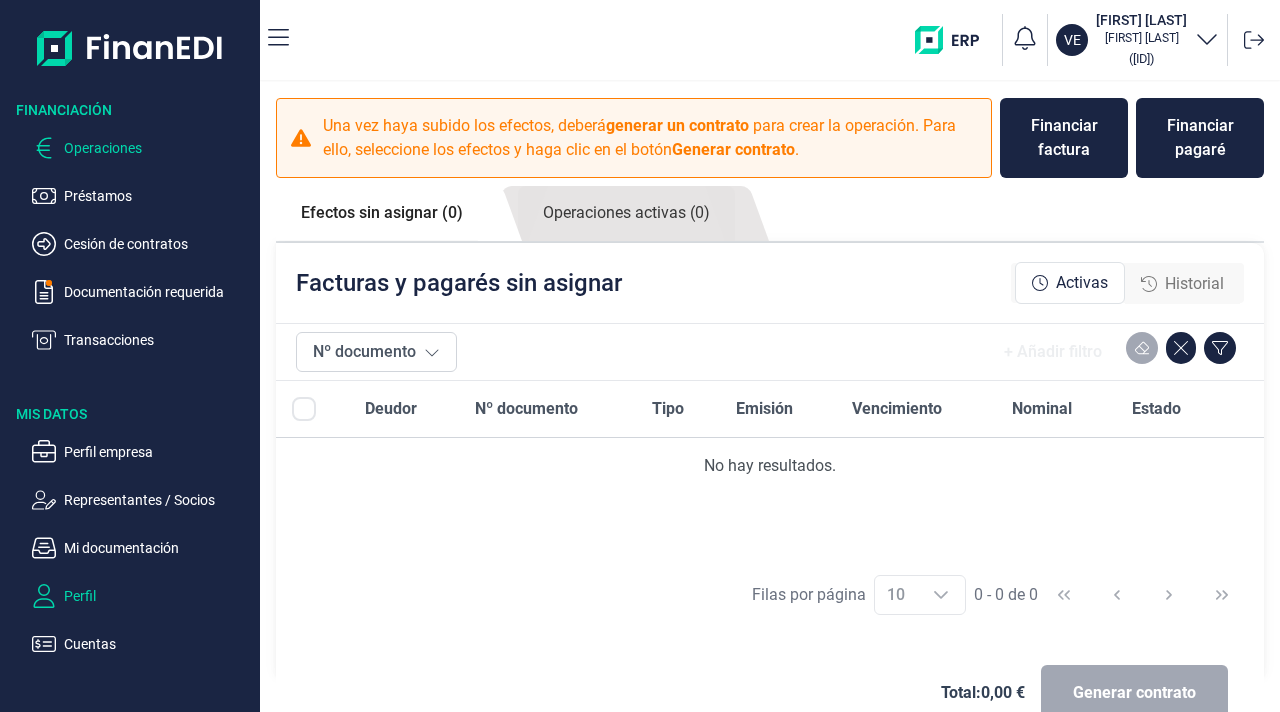 click on "Perfil" at bounding box center [158, 596] 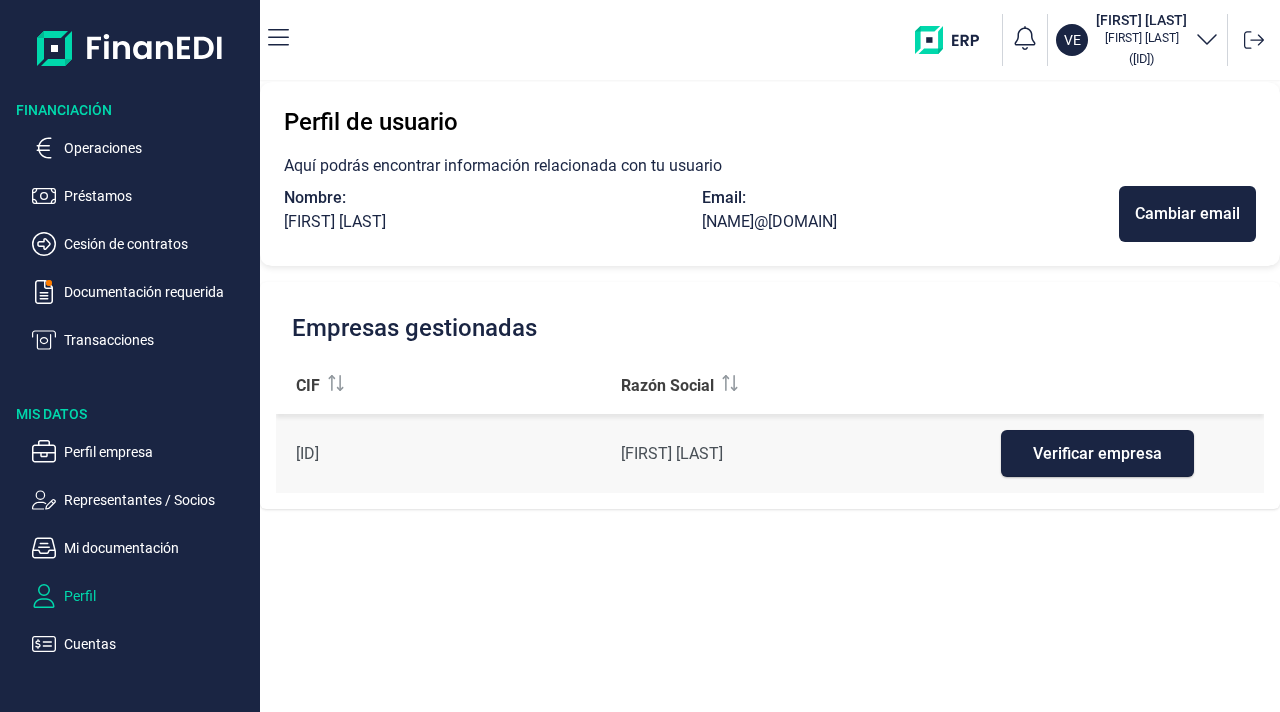 drag, startPoint x: 918, startPoint y: 446, endPoint x: 631, endPoint y: 601, distance: 326.18094 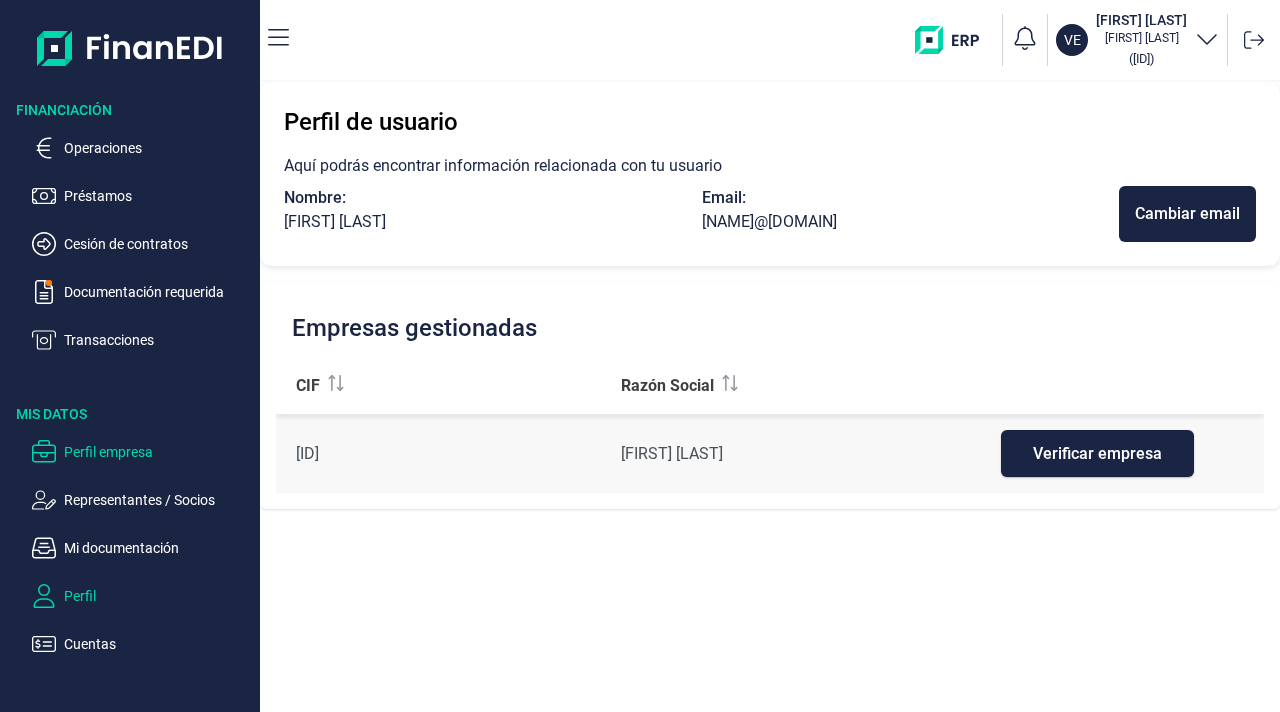 click on "Perfil empresa" at bounding box center (158, 452) 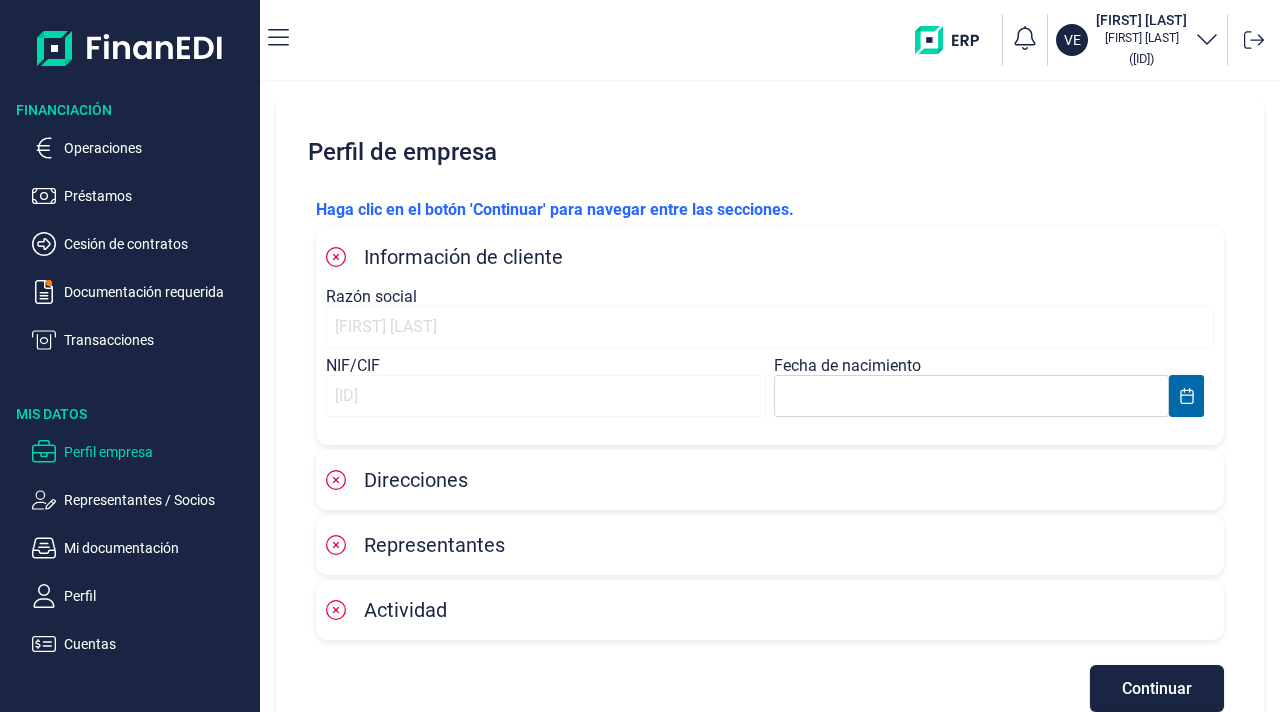click on "[FIRST] [LAST]" at bounding box center [770, 327] 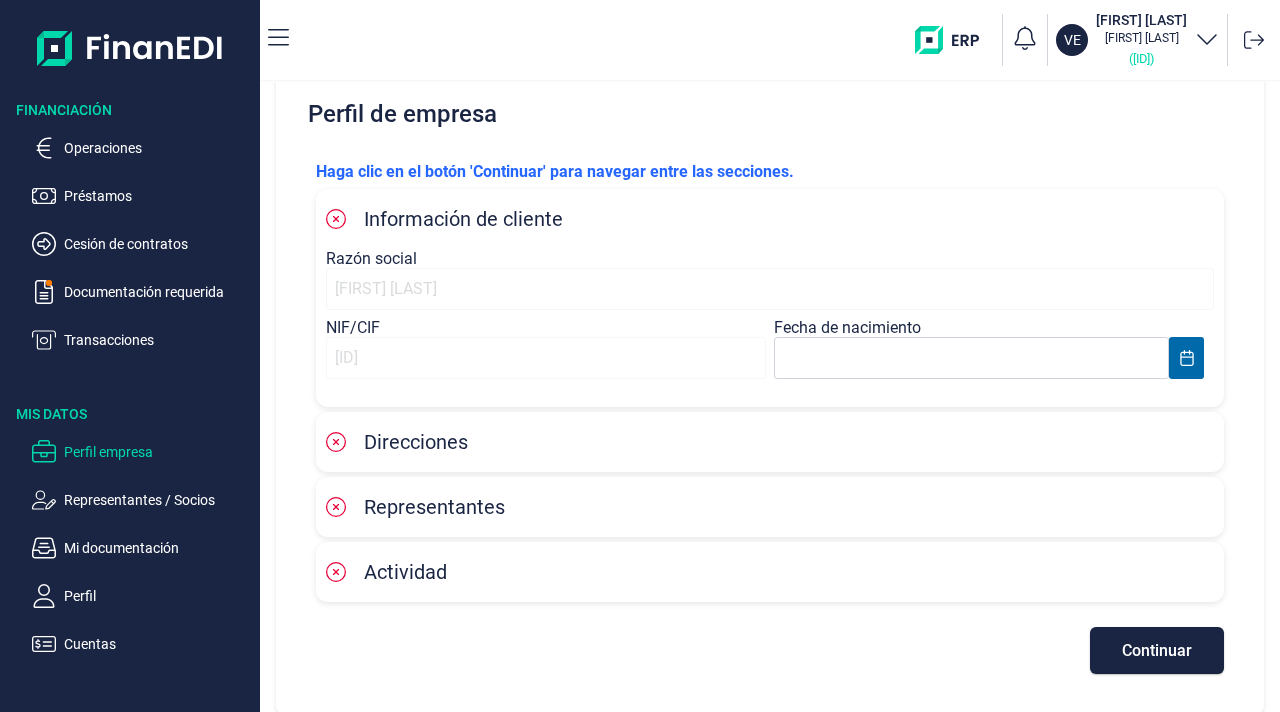 click on "( [ID] )" at bounding box center [1141, 58] 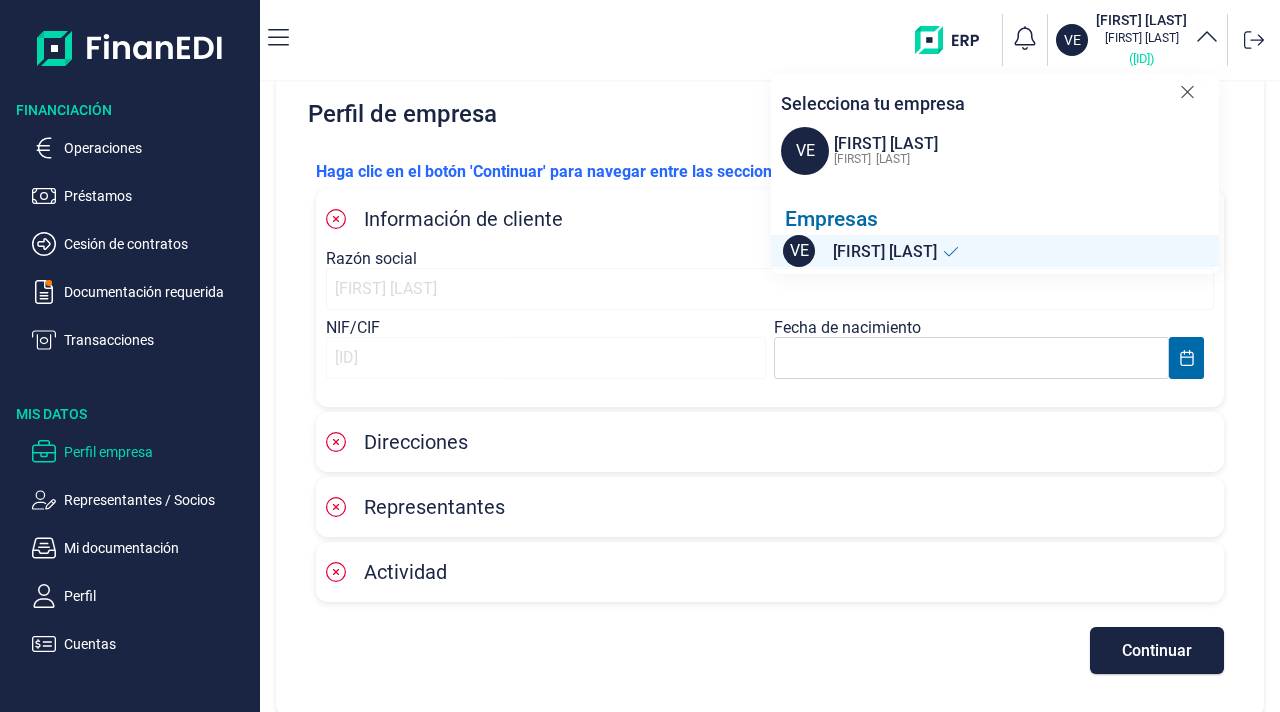 click on "( [ID] )" at bounding box center [1141, 58] 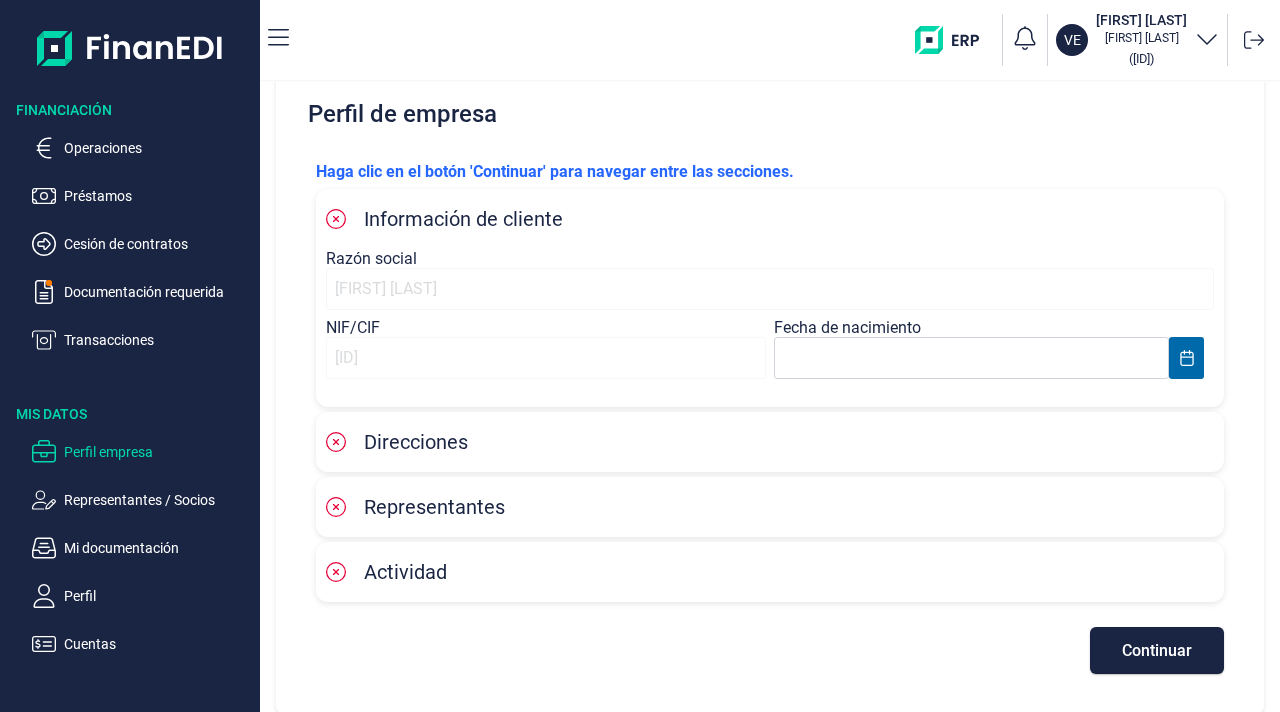 click on "Actividad" at bounding box center (405, 572) 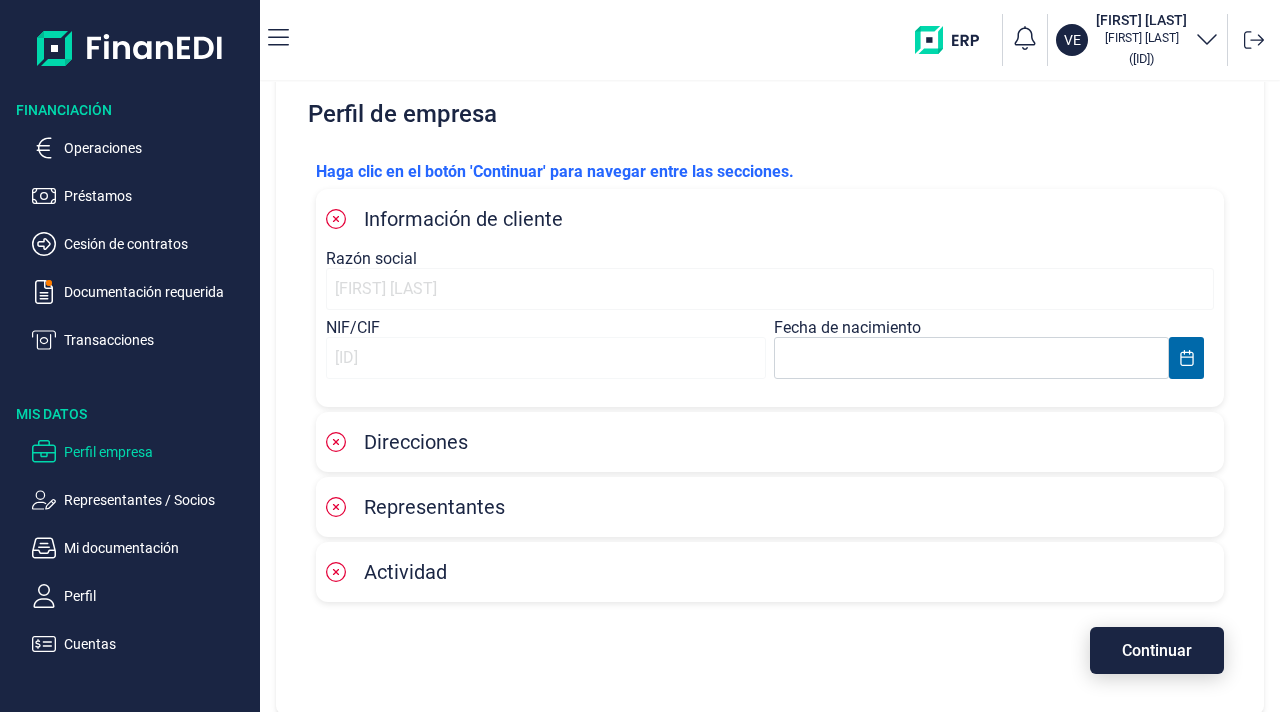 click on "Continuar" at bounding box center [1157, 650] 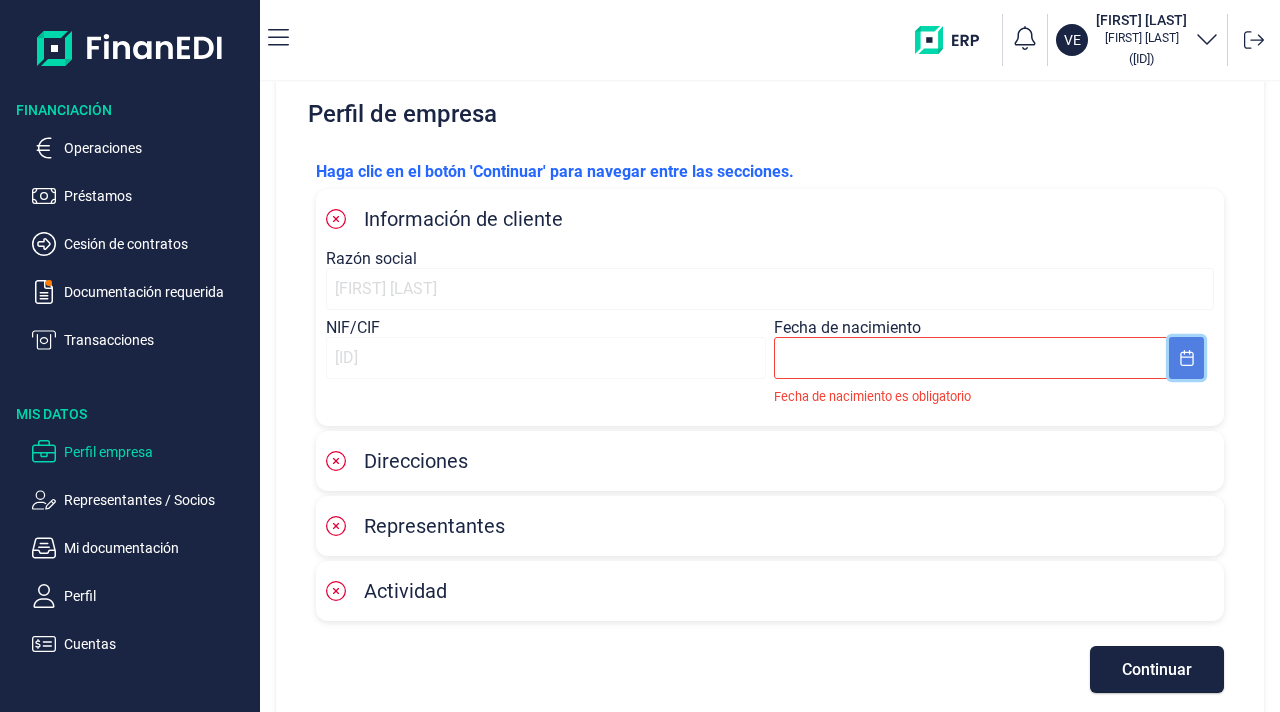 click at bounding box center (1186, 358) 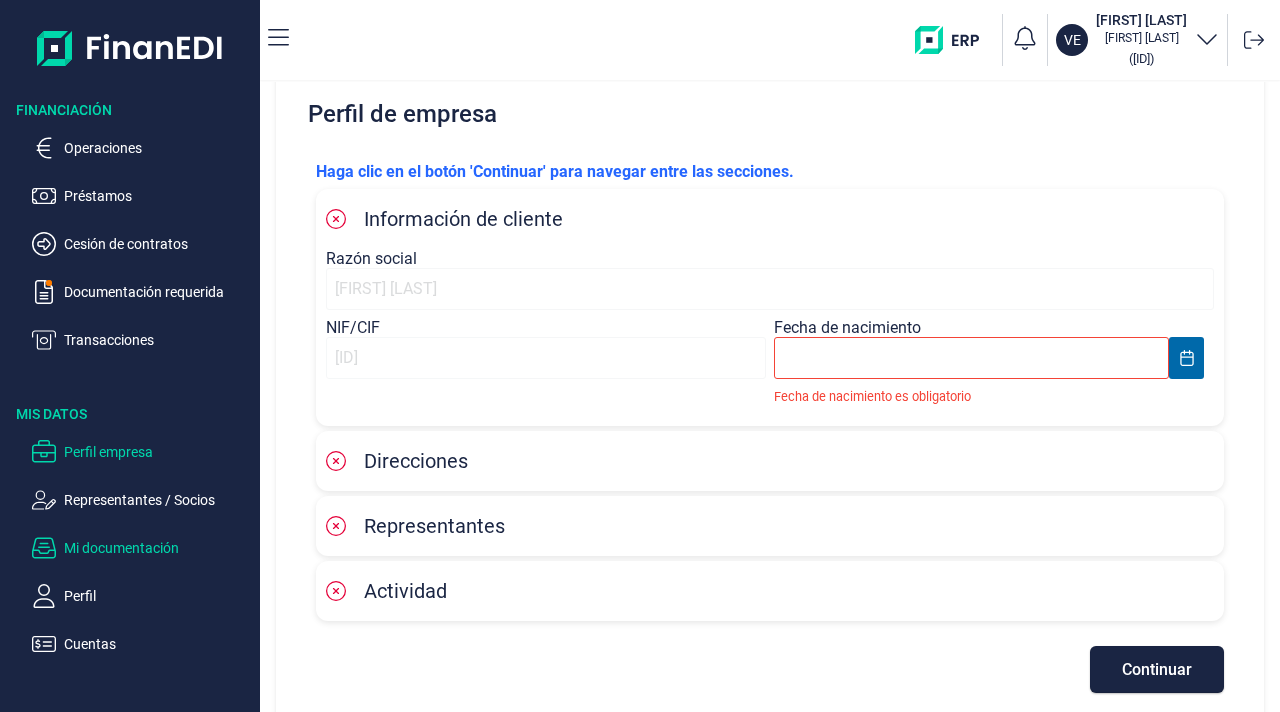 drag, startPoint x: 1194, startPoint y: 367, endPoint x: 136, endPoint y: 537, distance: 1071.5708 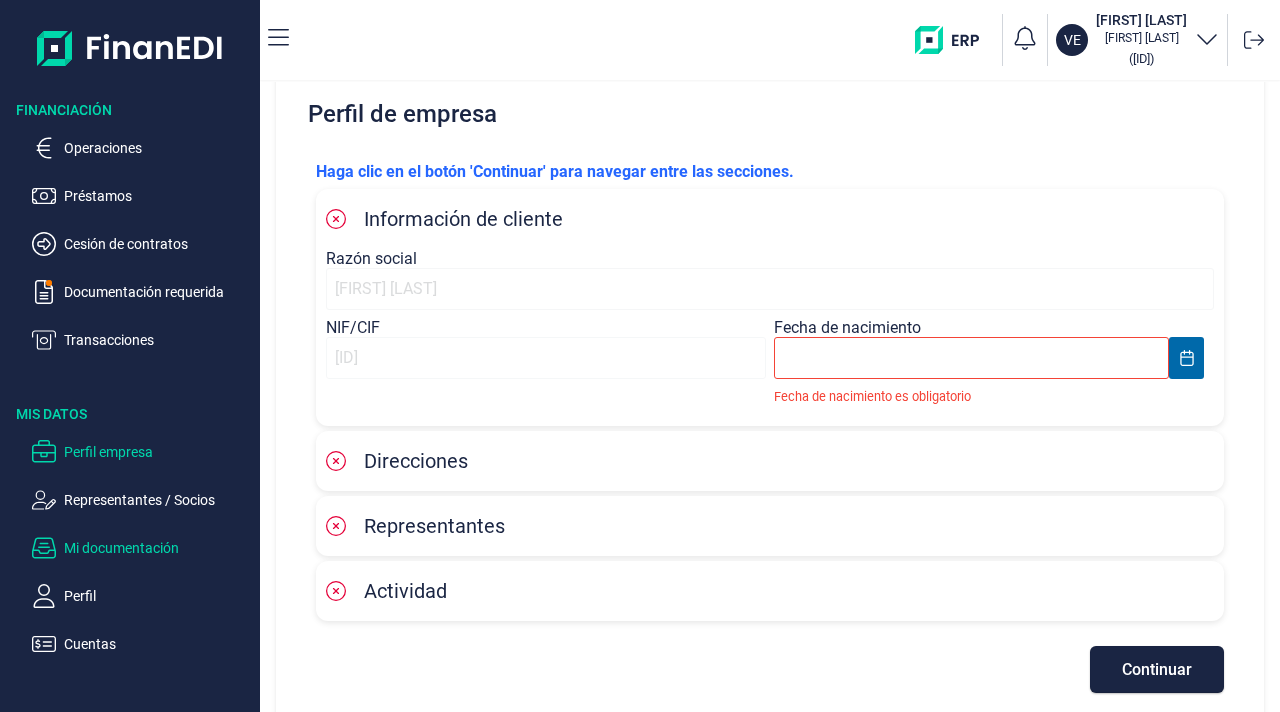click on "Mi documentación" at bounding box center (158, 548) 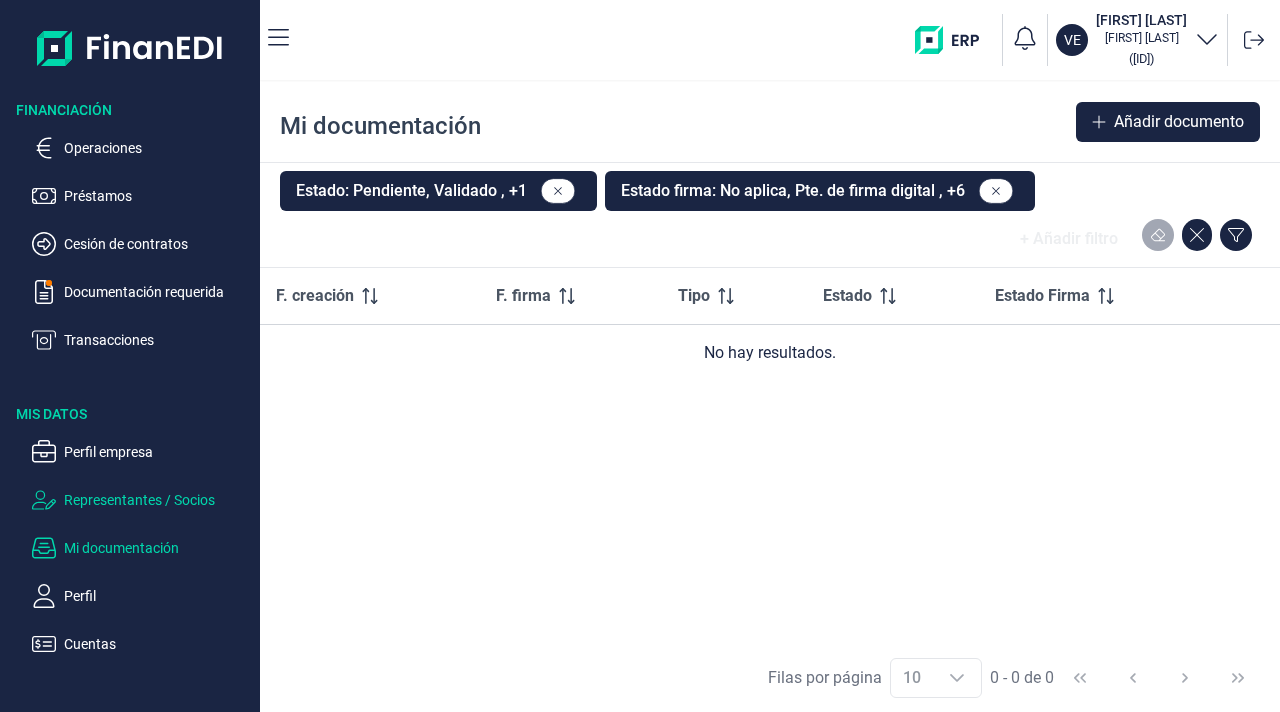 click on "Representantes / Socios" at bounding box center (158, 500) 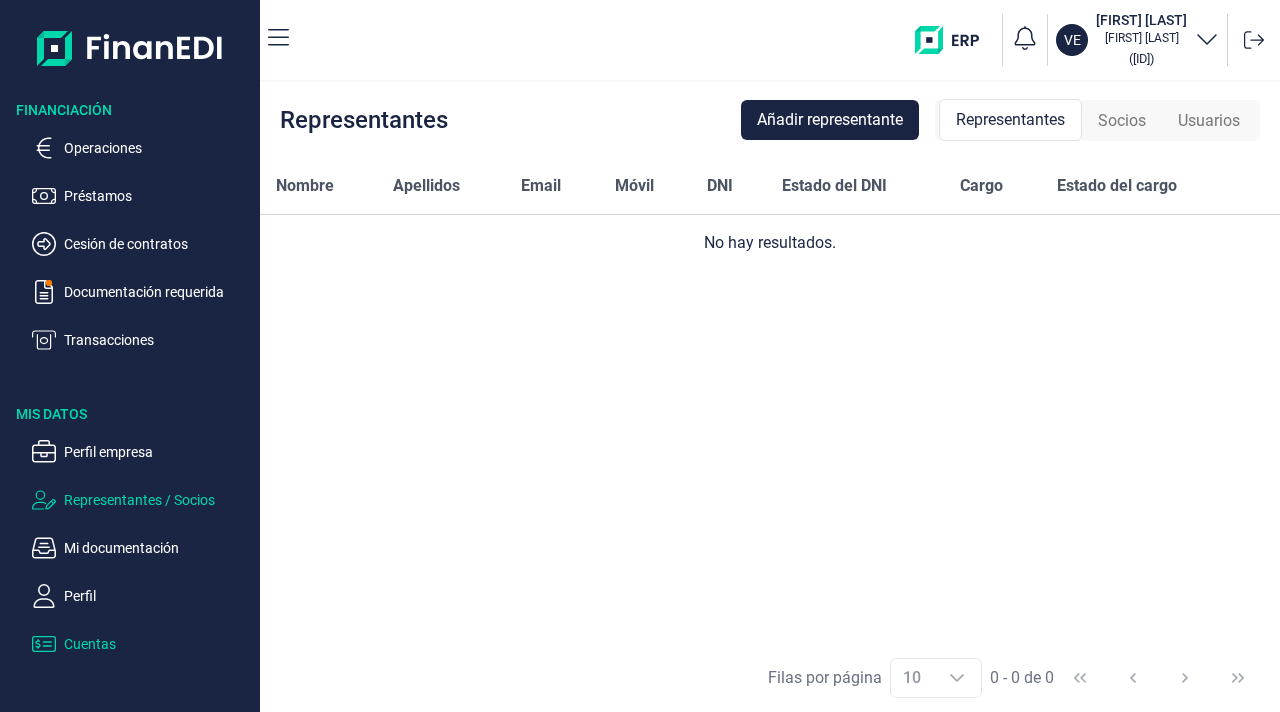 click on "Cuentas" at bounding box center (158, 644) 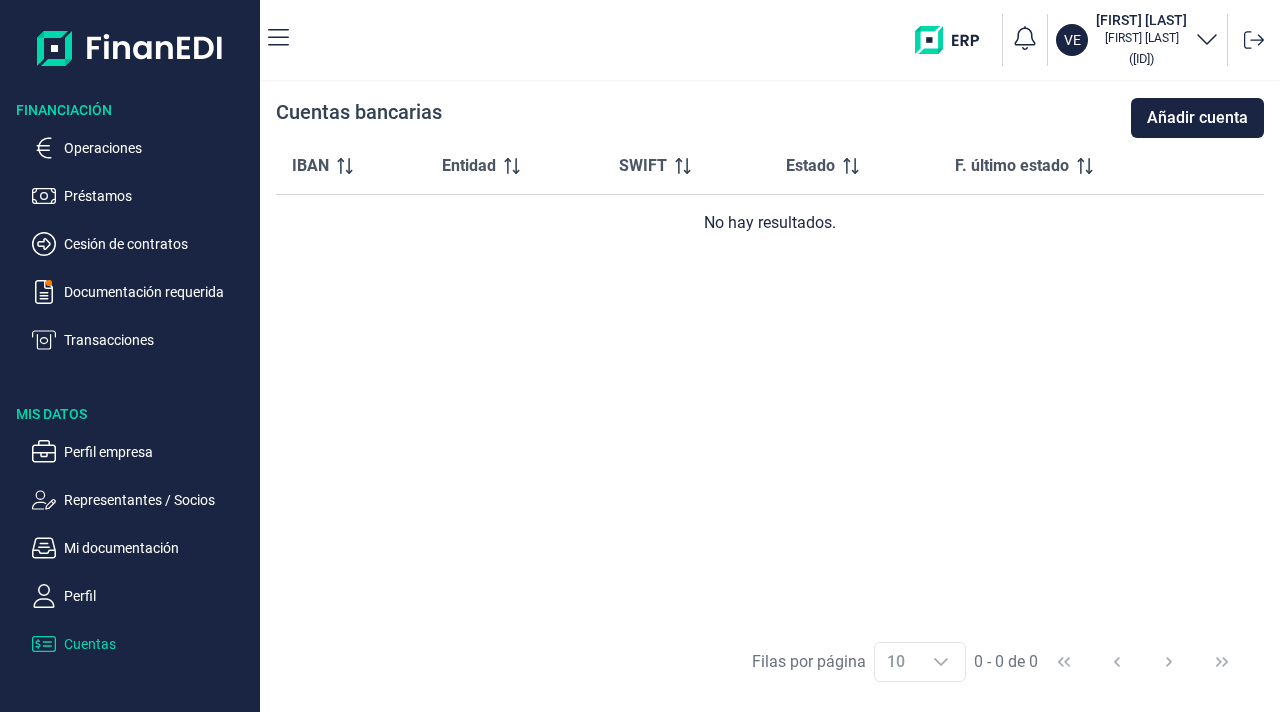 click on "Perfil empresa Representantes / Socios Mi documentación Perfil Cuentas" at bounding box center (130, 540) 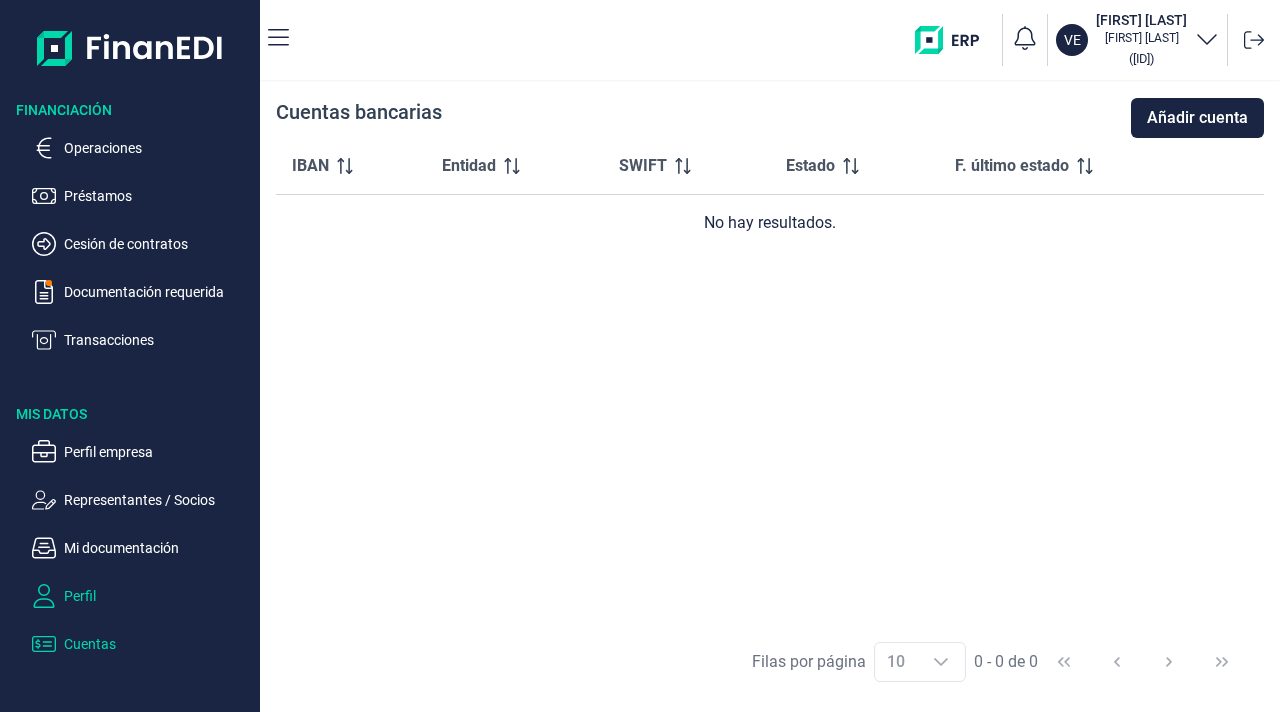 click on "Perfil" at bounding box center (158, 596) 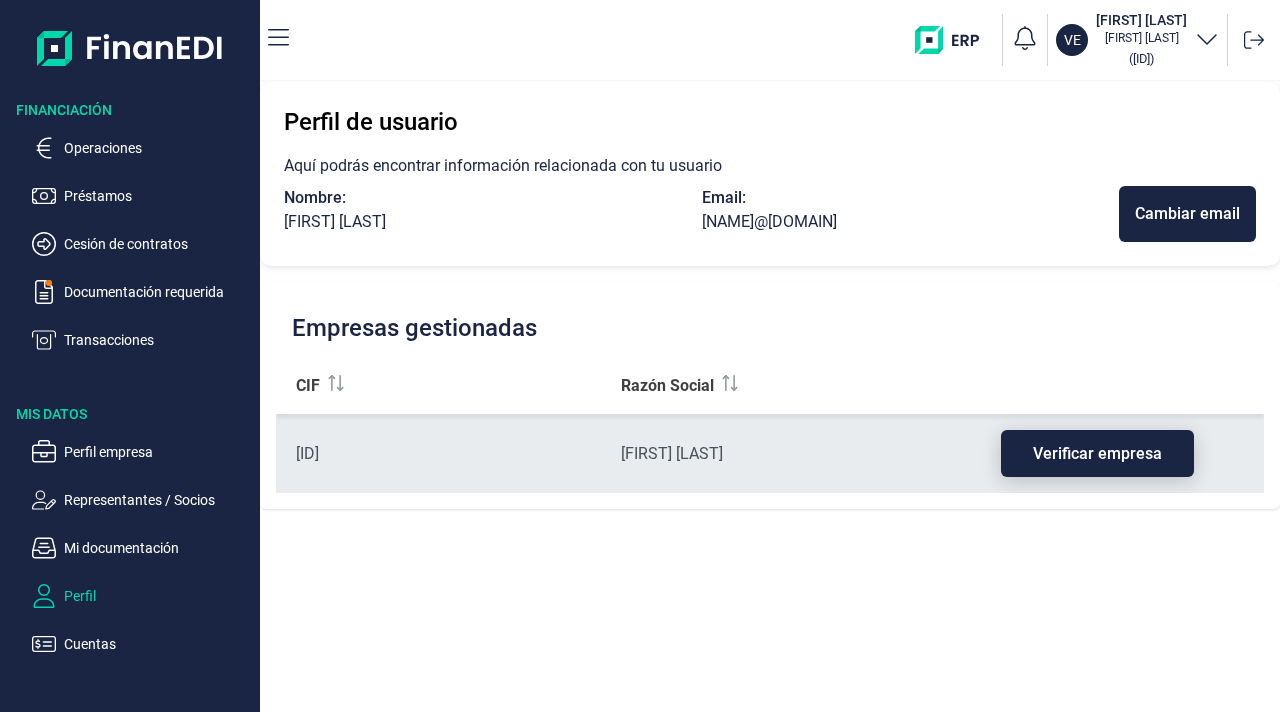 click on "Verificar empresa" at bounding box center [1097, 453] 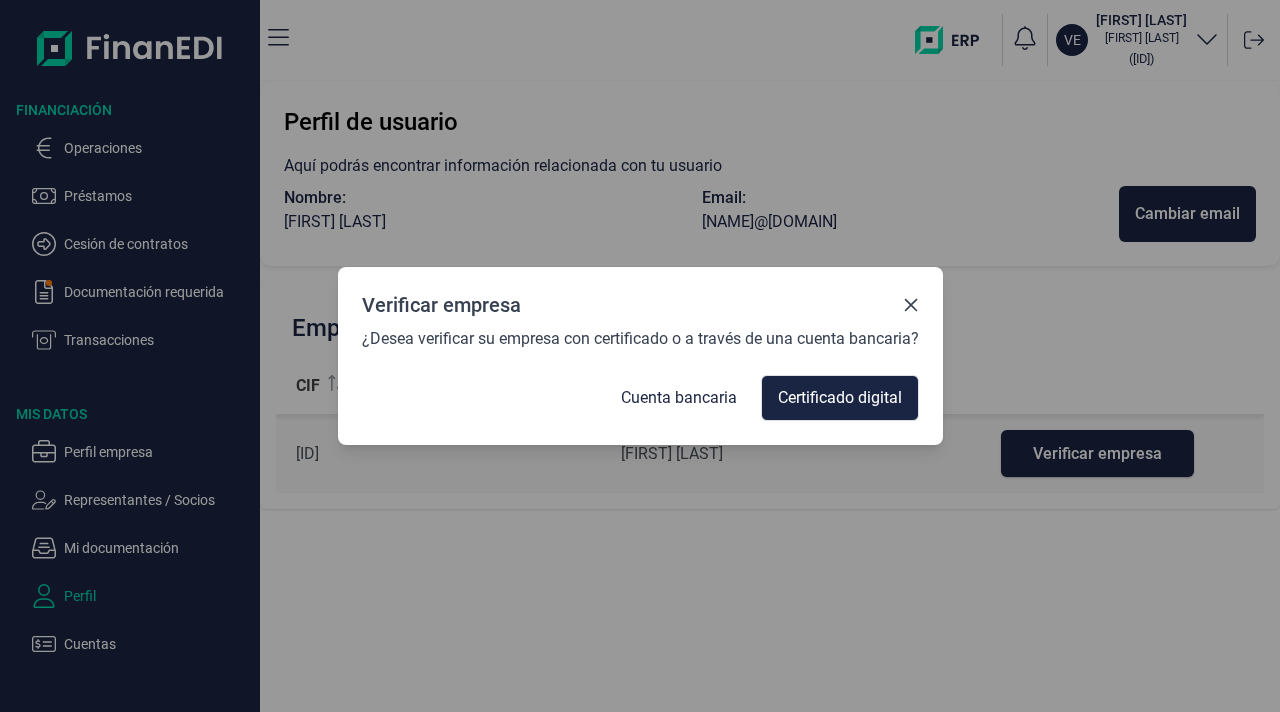 click 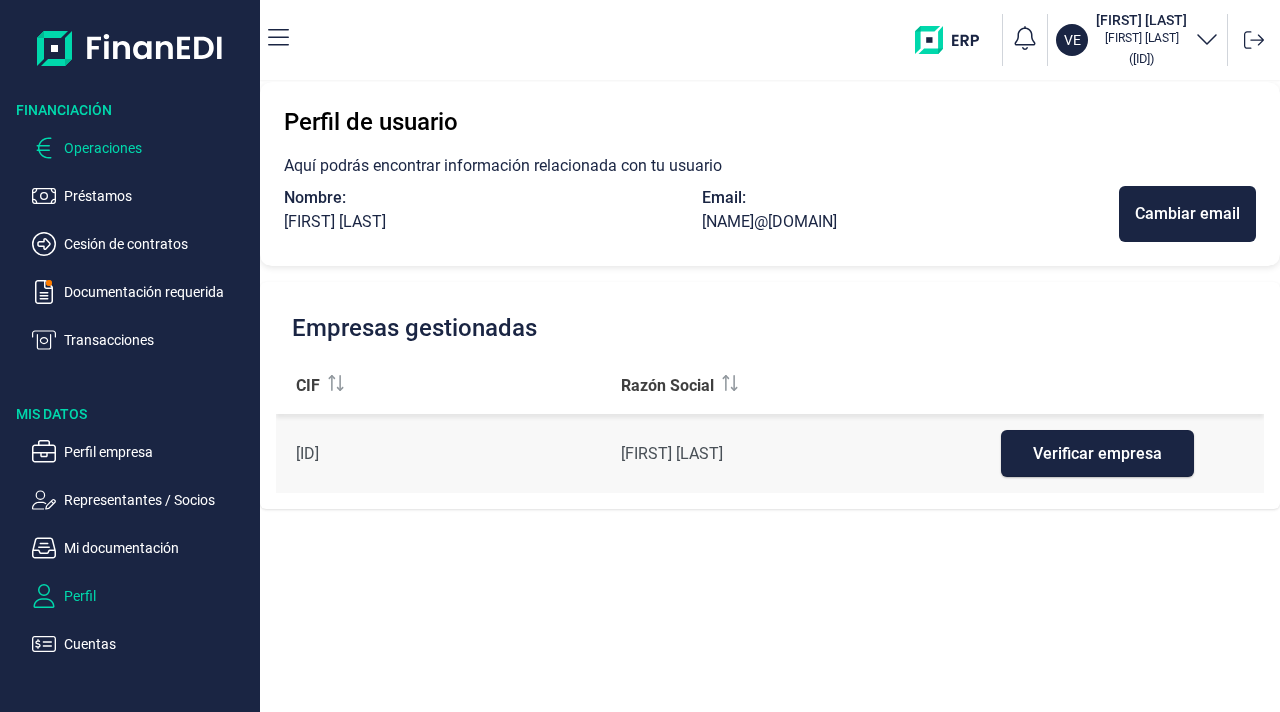 click on "Operaciones" at bounding box center (158, 148) 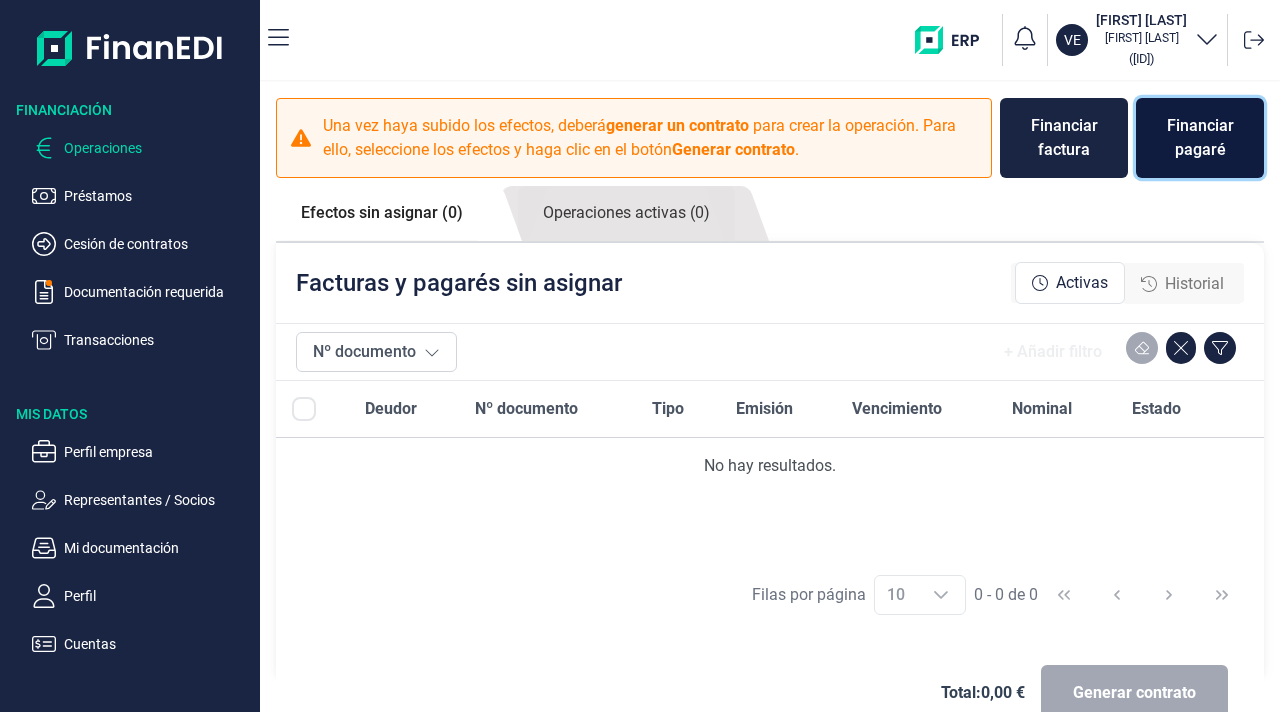 click on "Financiar pagaré" at bounding box center [1200, 138] 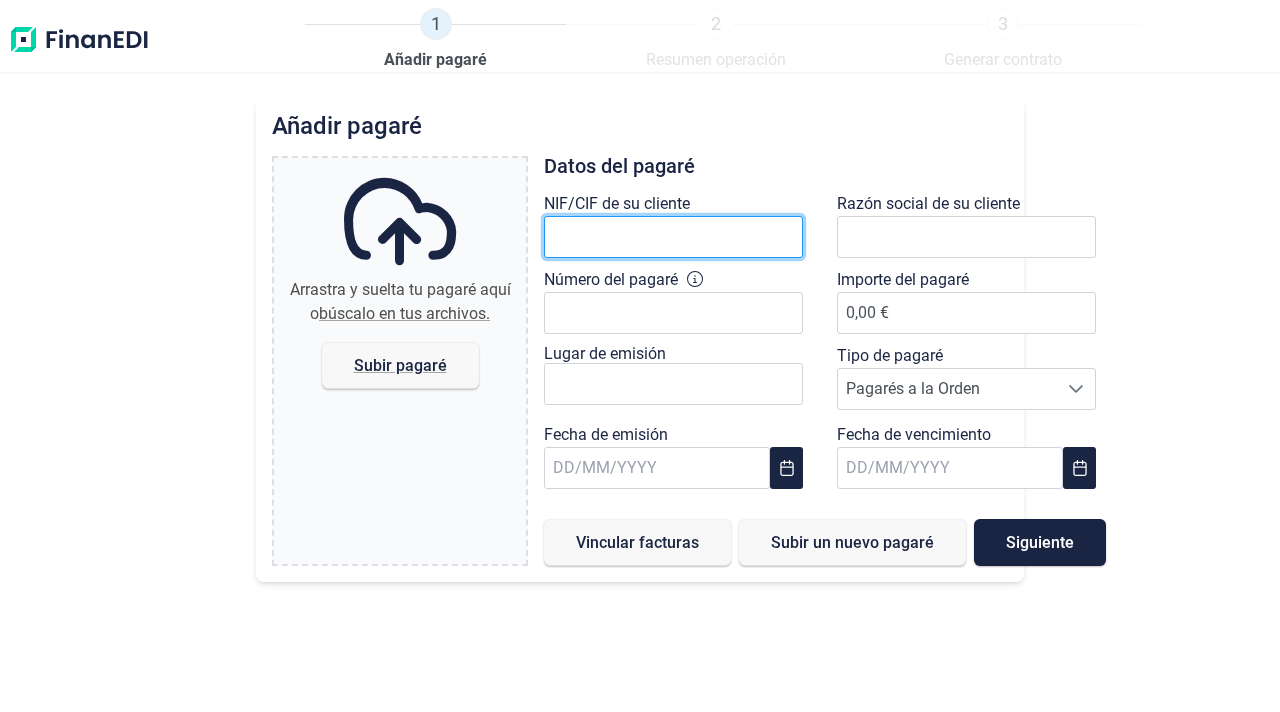 click at bounding box center [673, 237] 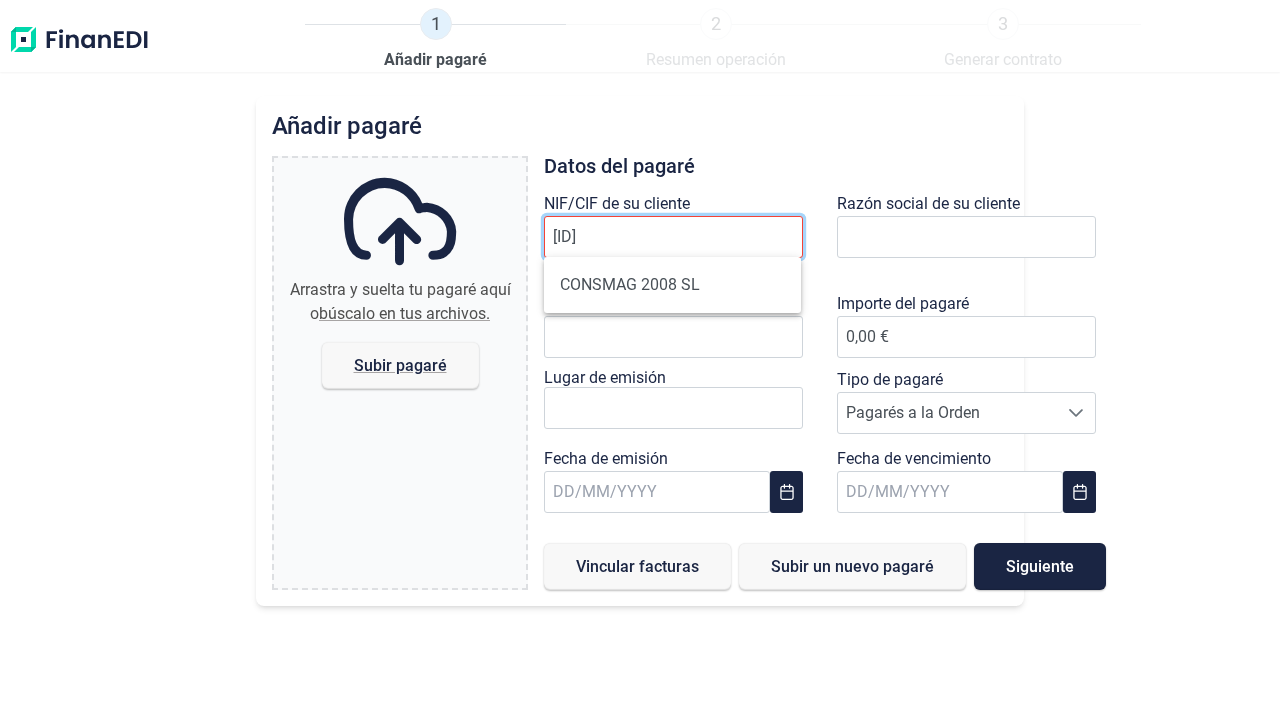 click on "[ID]" at bounding box center [673, 237] 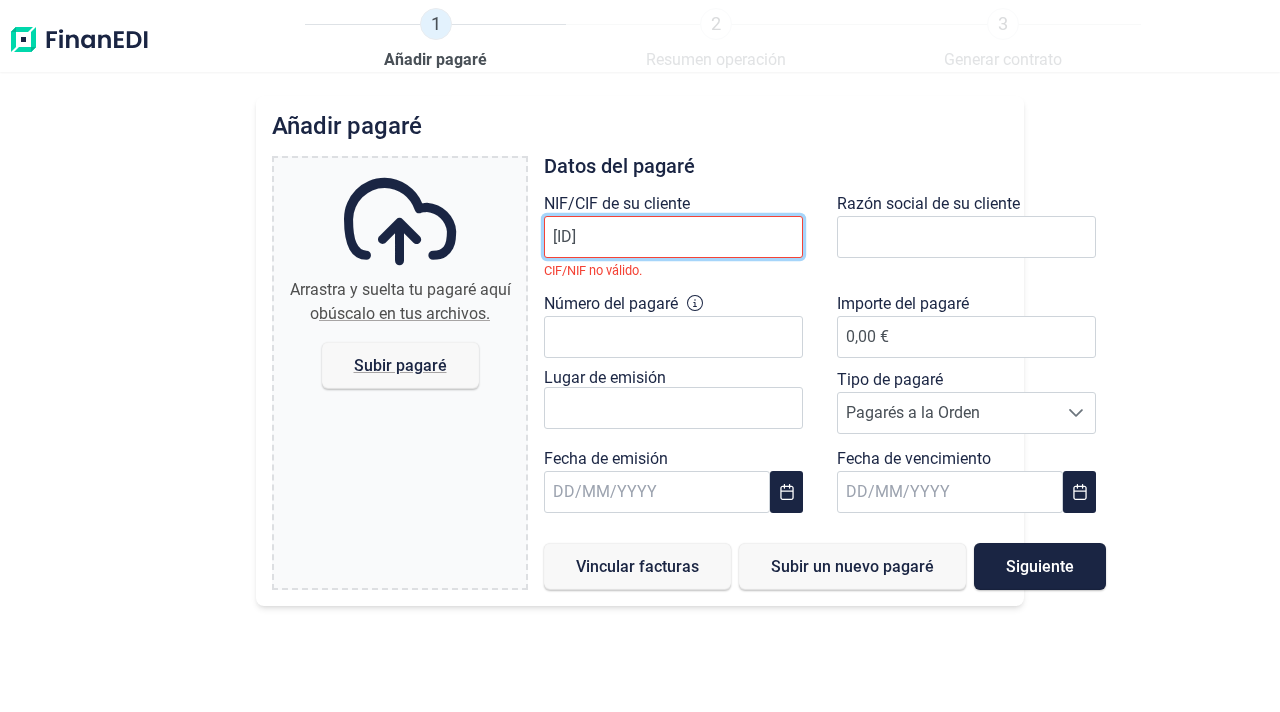 drag, startPoint x: 624, startPoint y: 248, endPoint x: 549, endPoint y: 235, distance: 76.11833 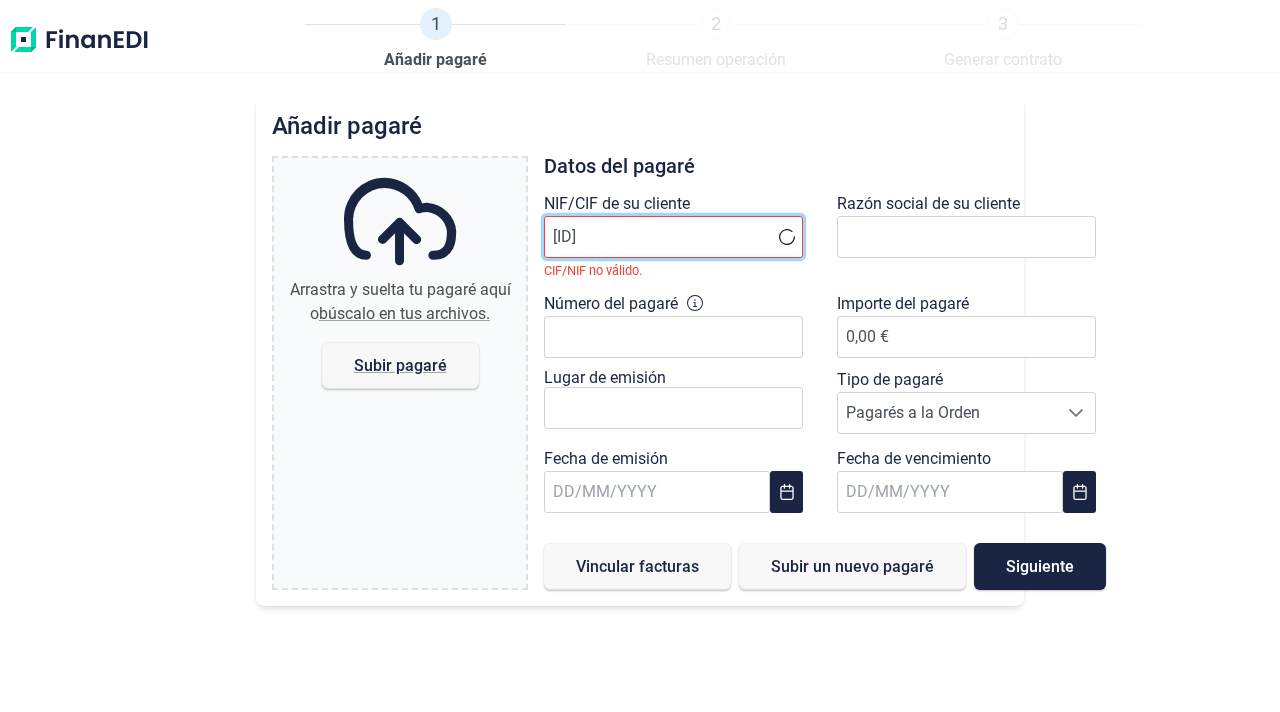 type on "E" 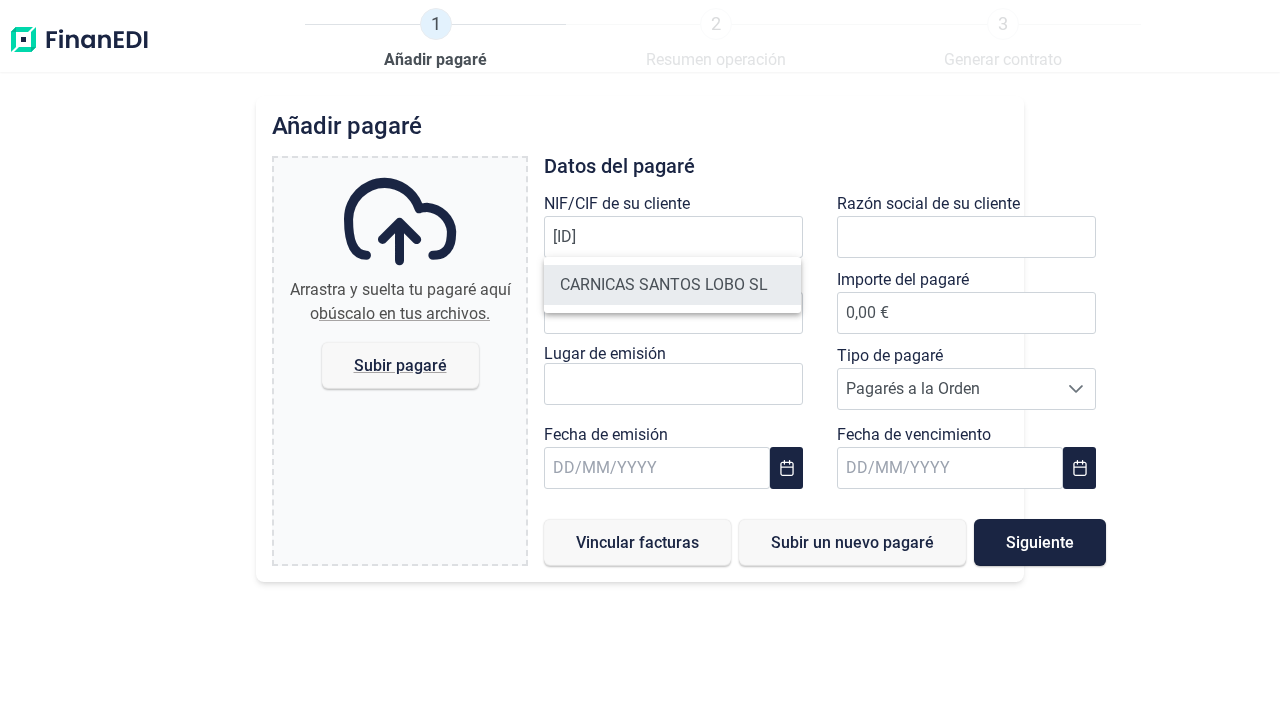 click on "CARNICAS SANTOS LOBO SL" at bounding box center (672, 285) 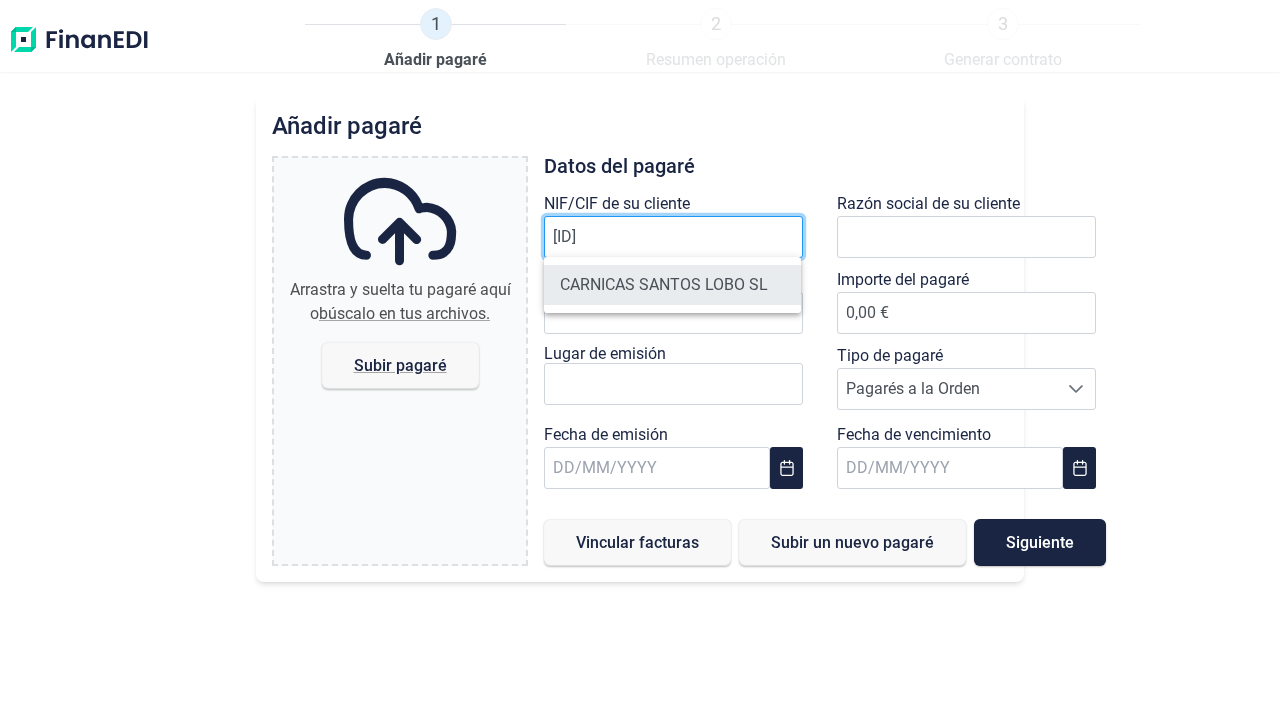 type on "[ID]" 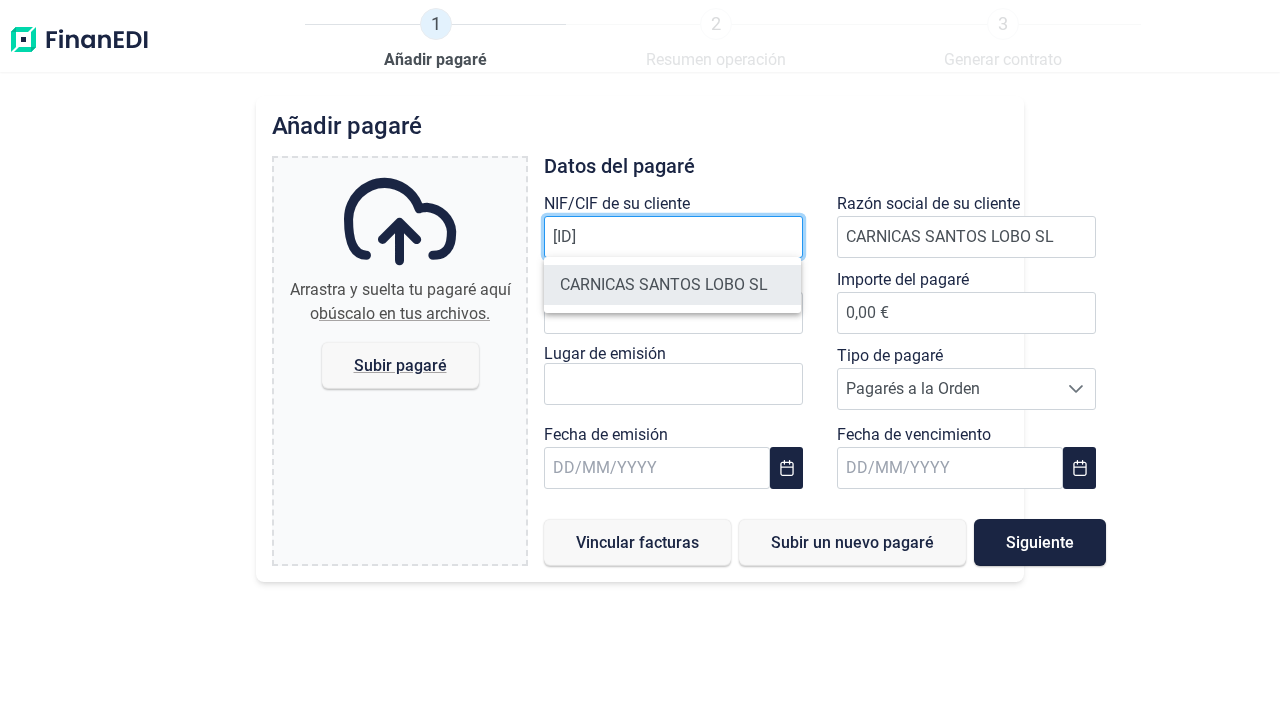 scroll, scrollTop: 0, scrollLeft: 0, axis: both 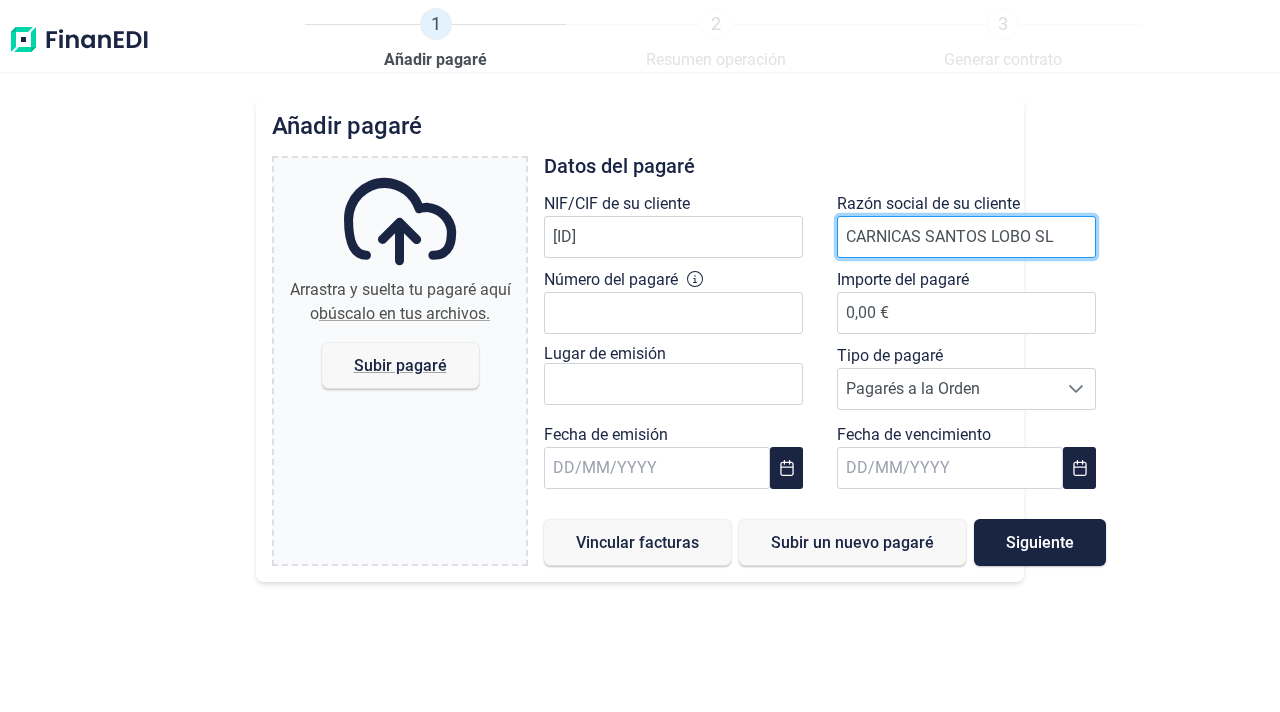 click on "CARNICAS SANTOS LOBO SL" at bounding box center (966, 237) 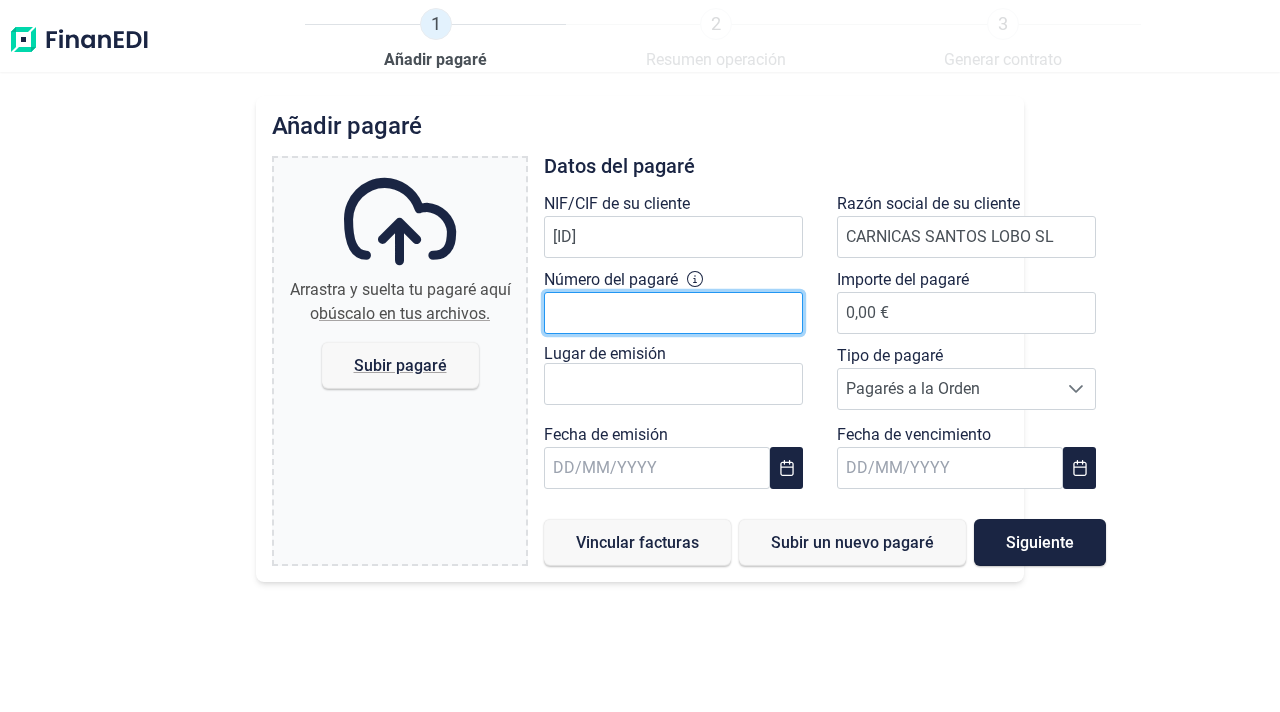 click on "Número del pagaré" at bounding box center (673, 313) 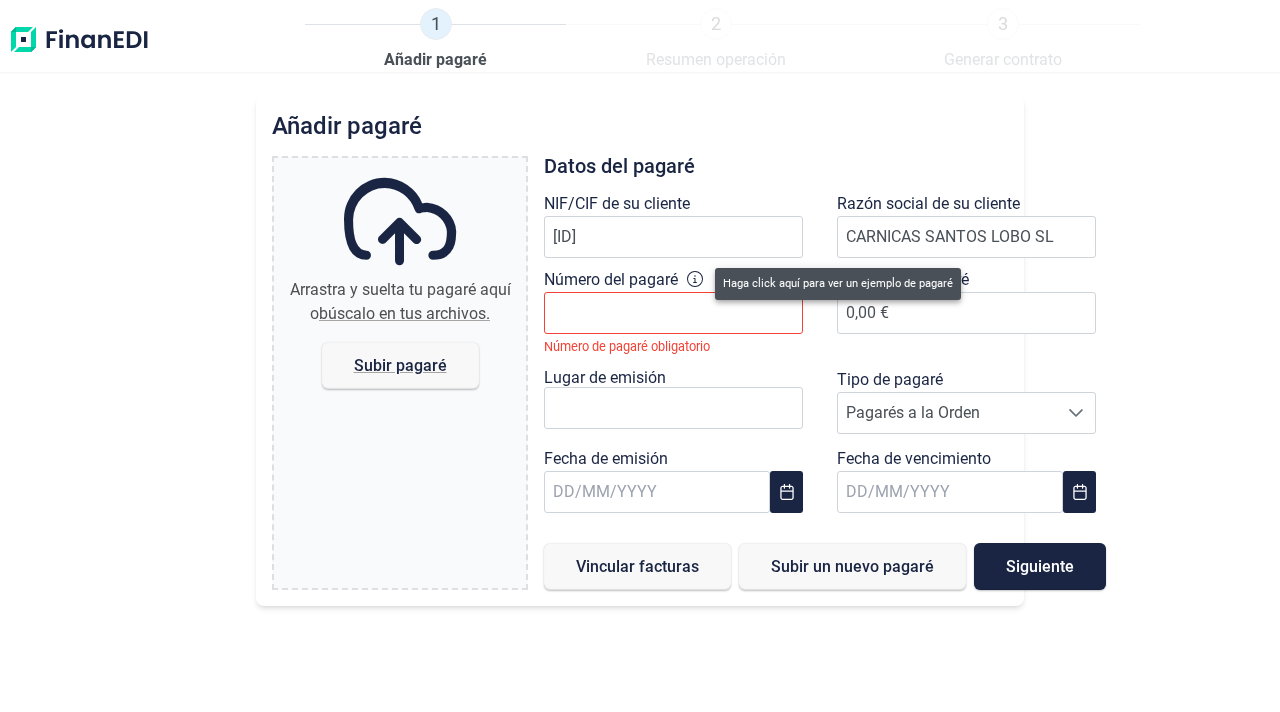 click 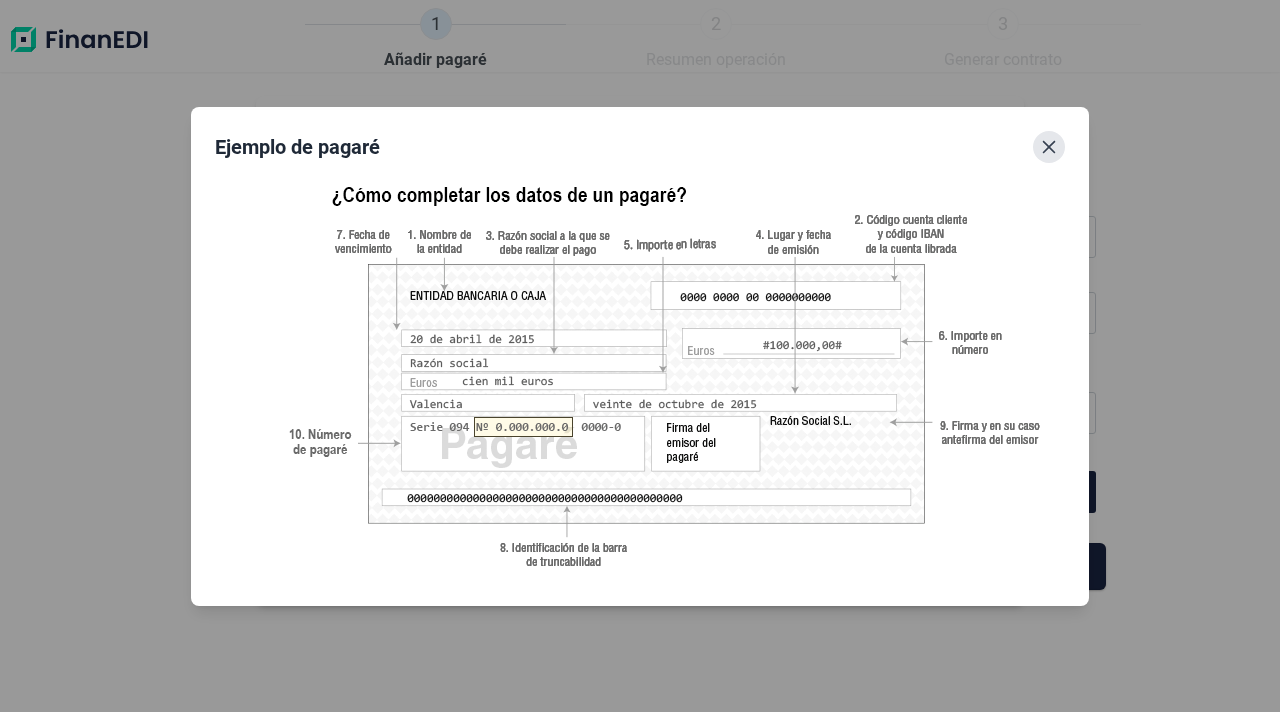 click 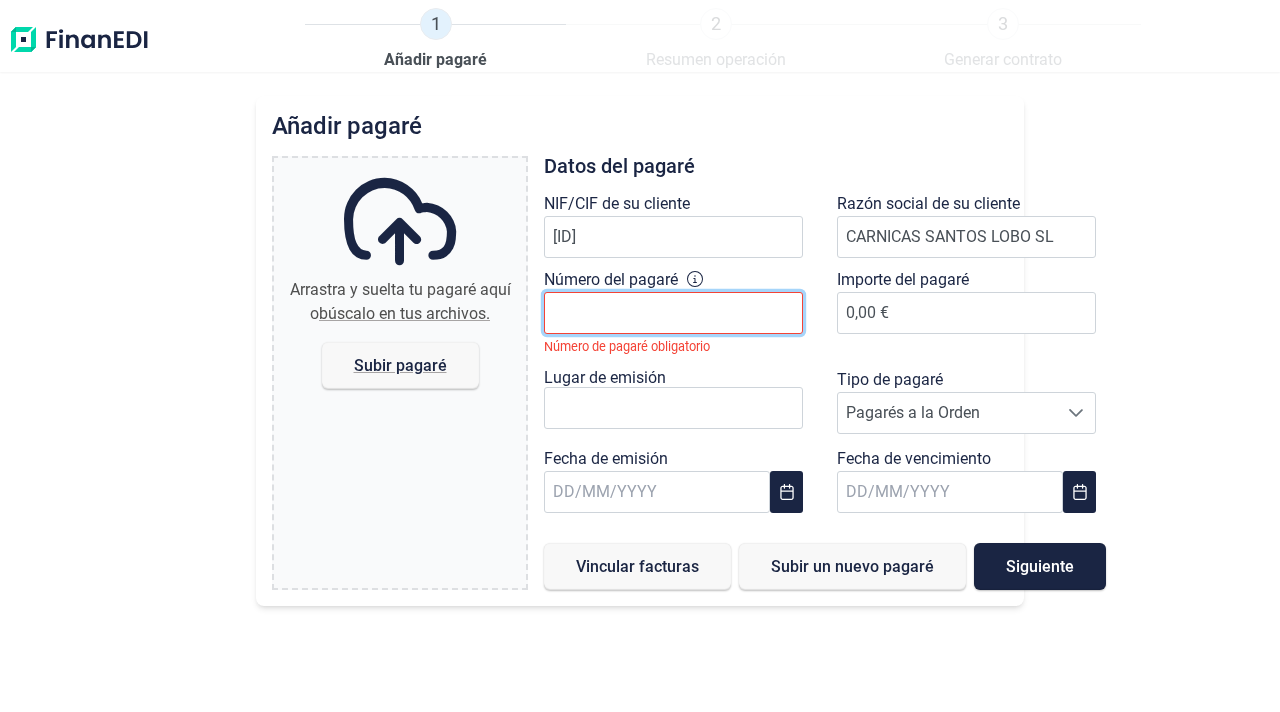 click on "Número del pagaré" at bounding box center (673, 313) 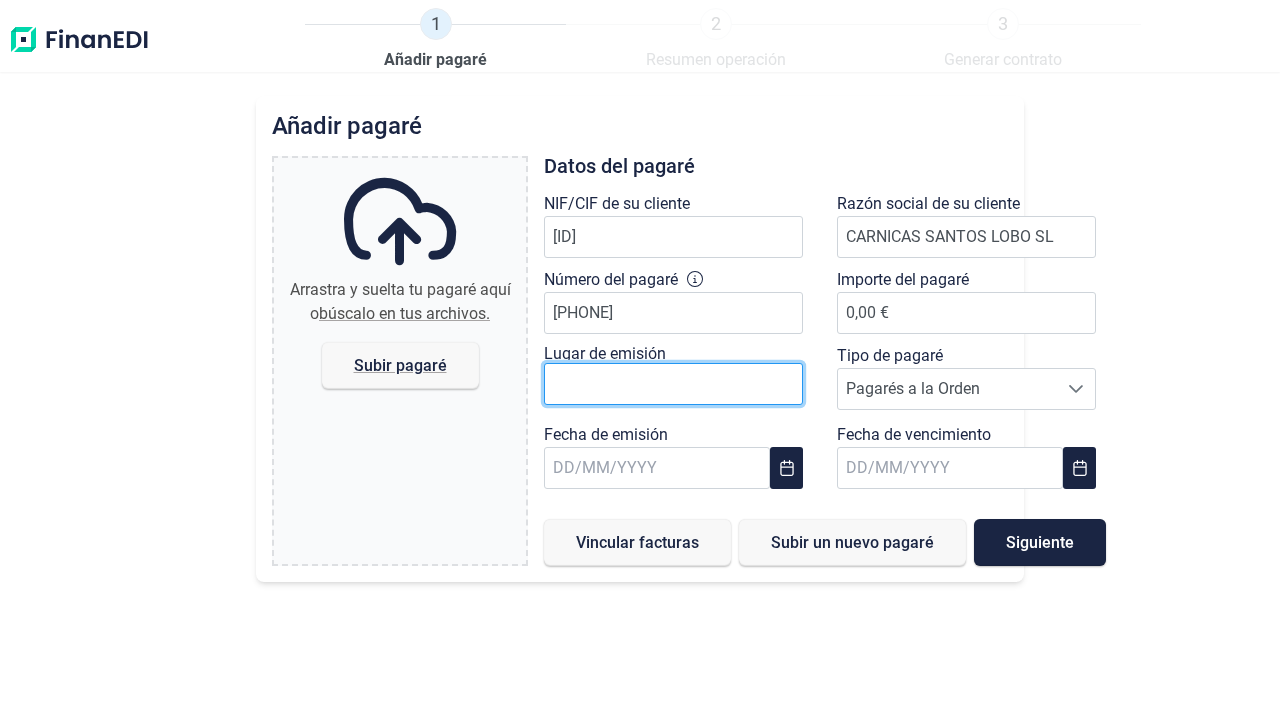 click at bounding box center (678, 393) 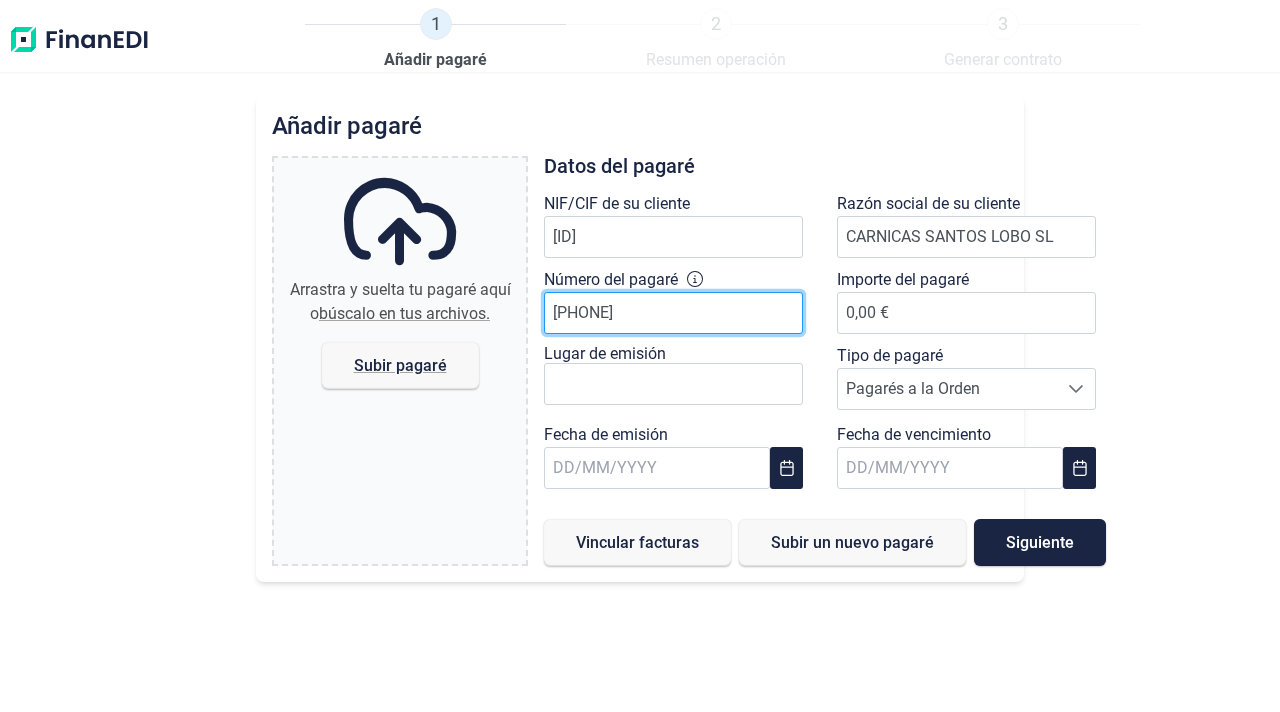 click on "[PHONE]" at bounding box center [673, 313] 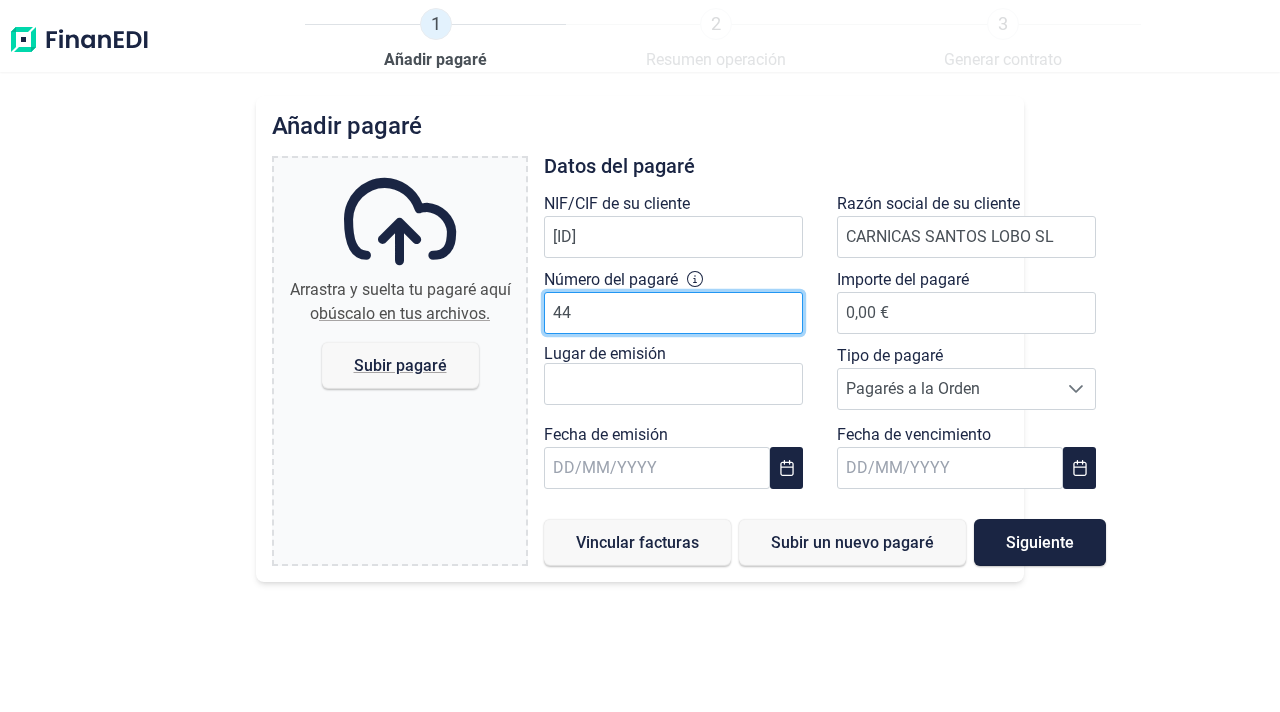 type on "4" 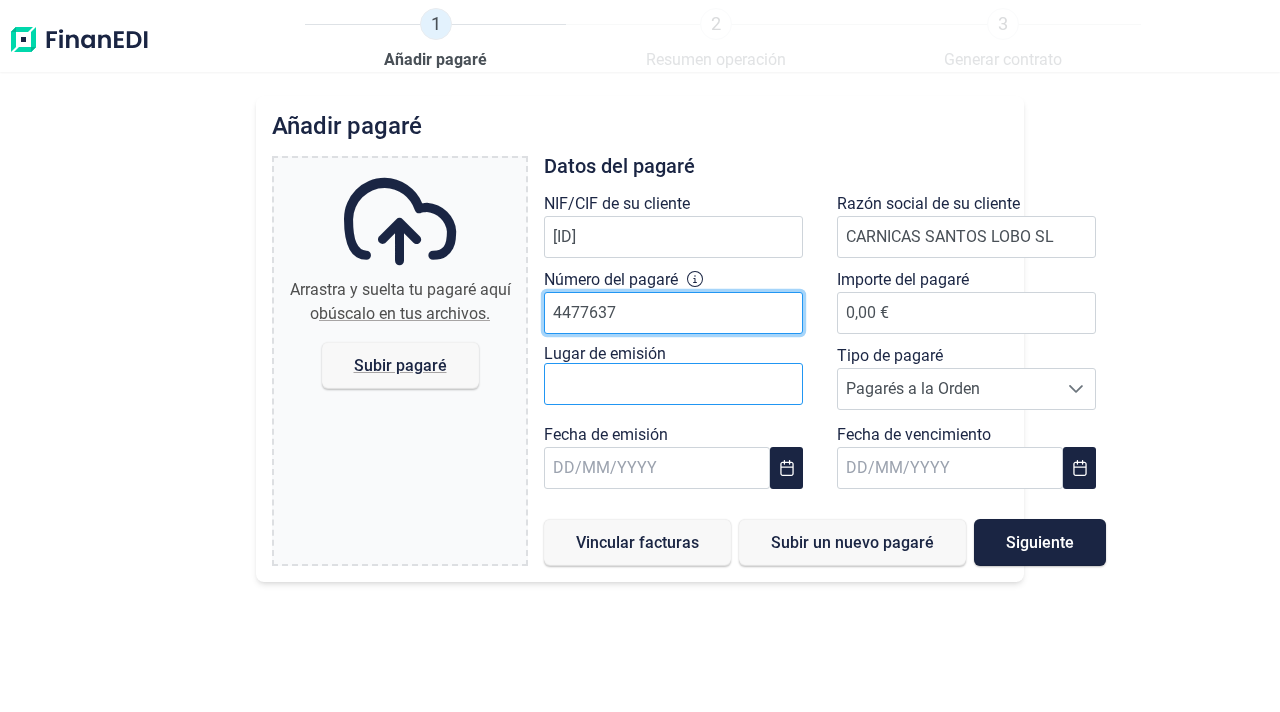 type on "4477637" 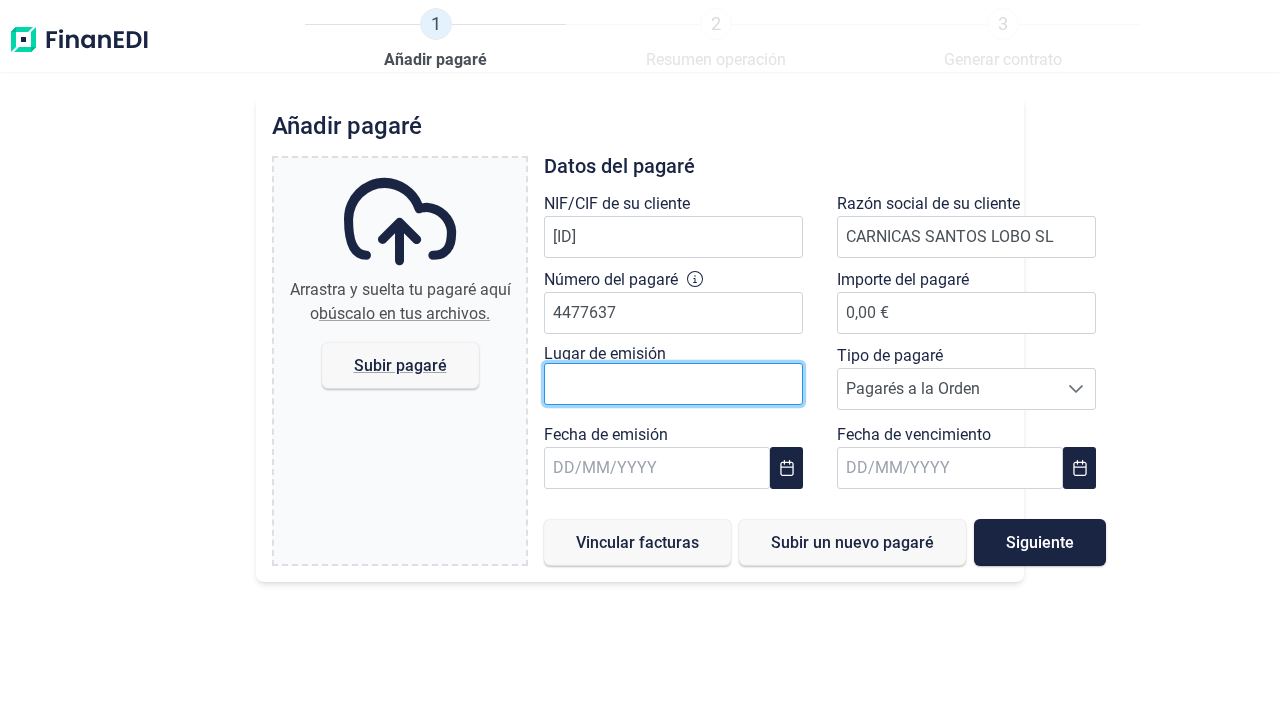 click at bounding box center (673, 384) 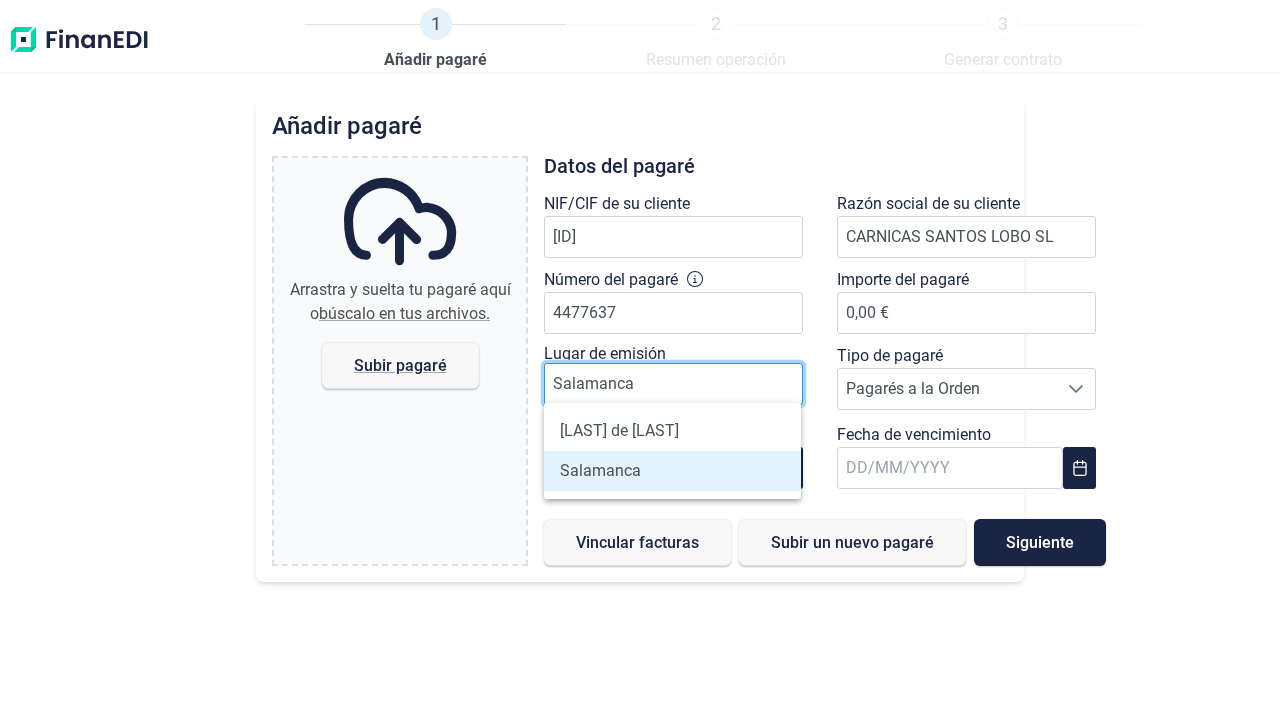 type on "Salamanca" 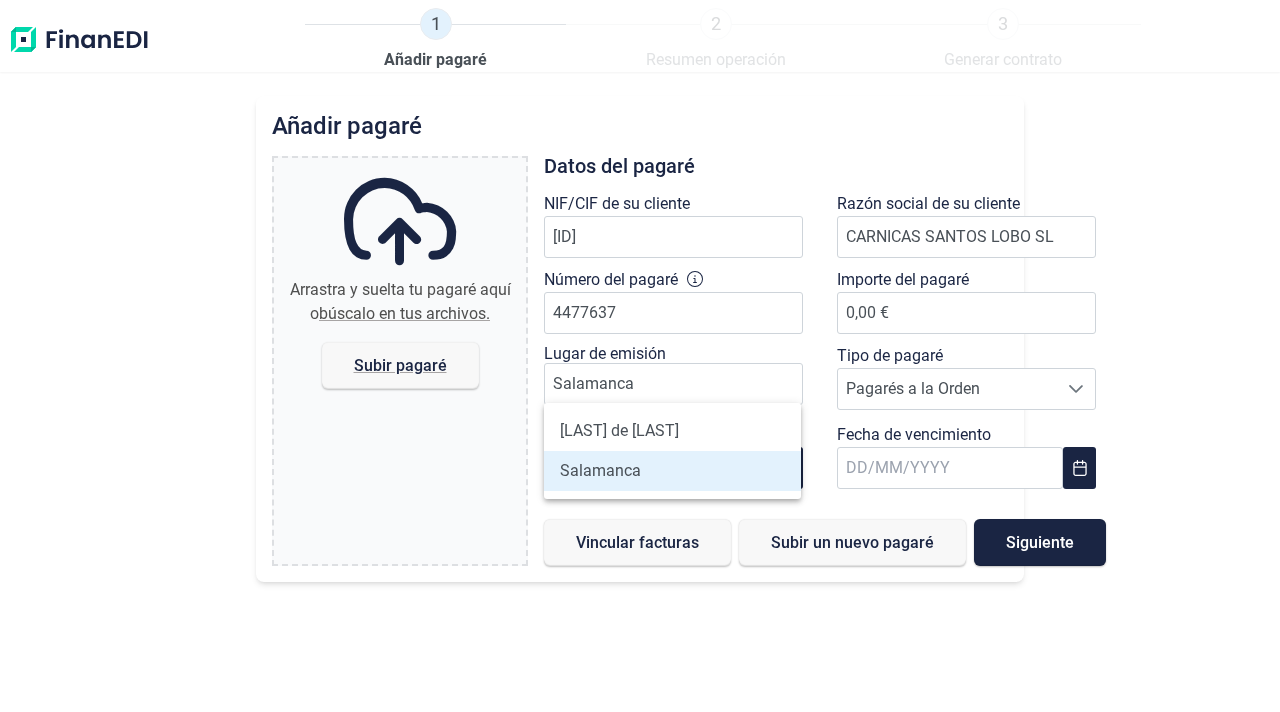 click on "Salamanca" at bounding box center (672, 471) 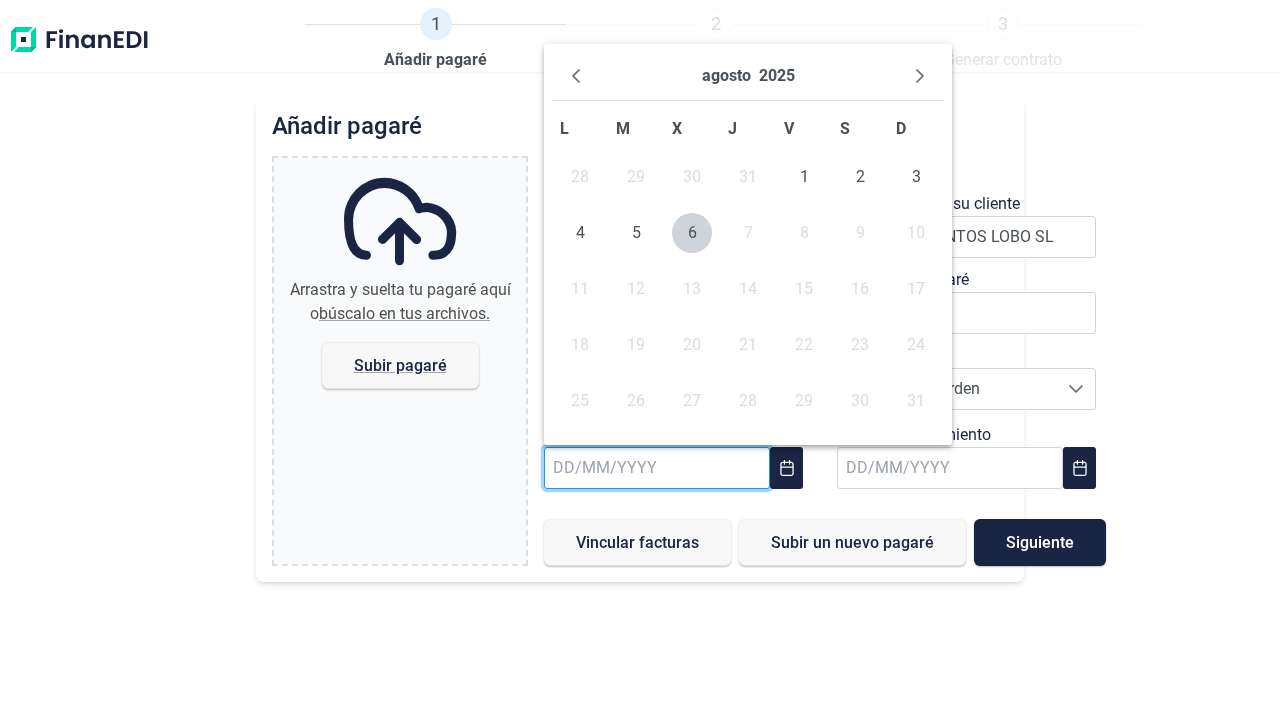 click at bounding box center (657, 468) 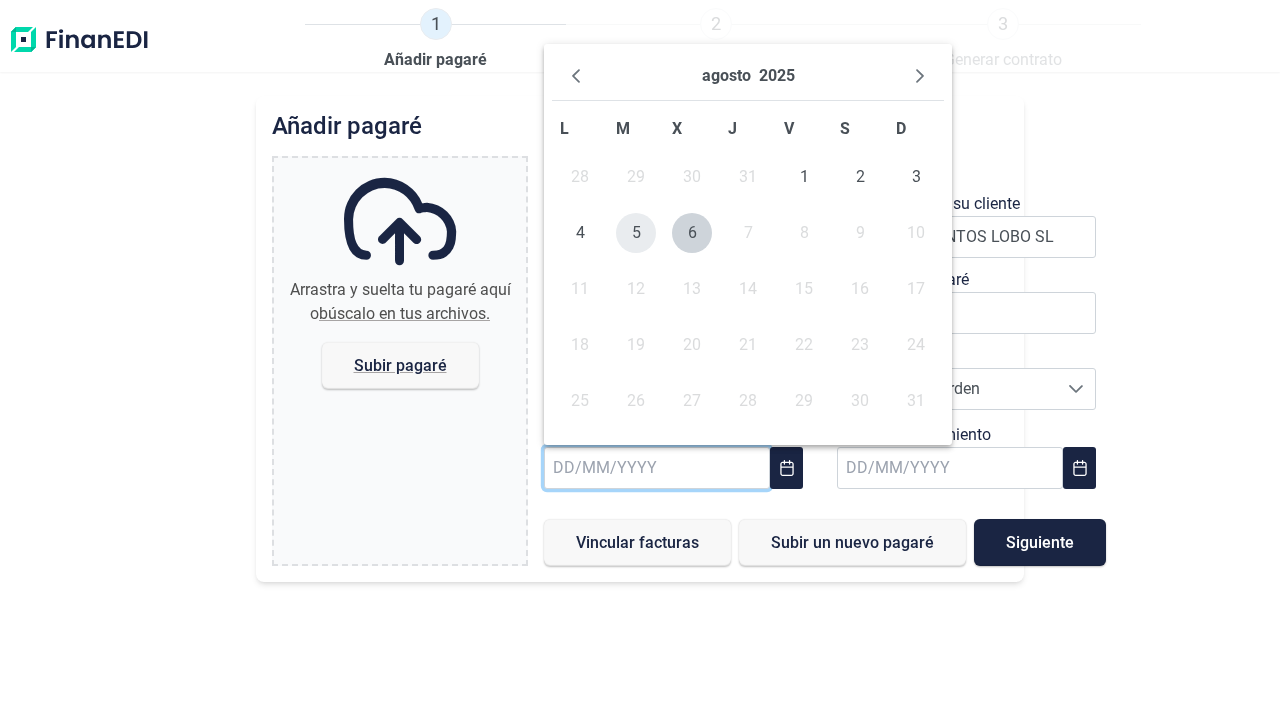 click on "5" at bounding box center [636, 233] 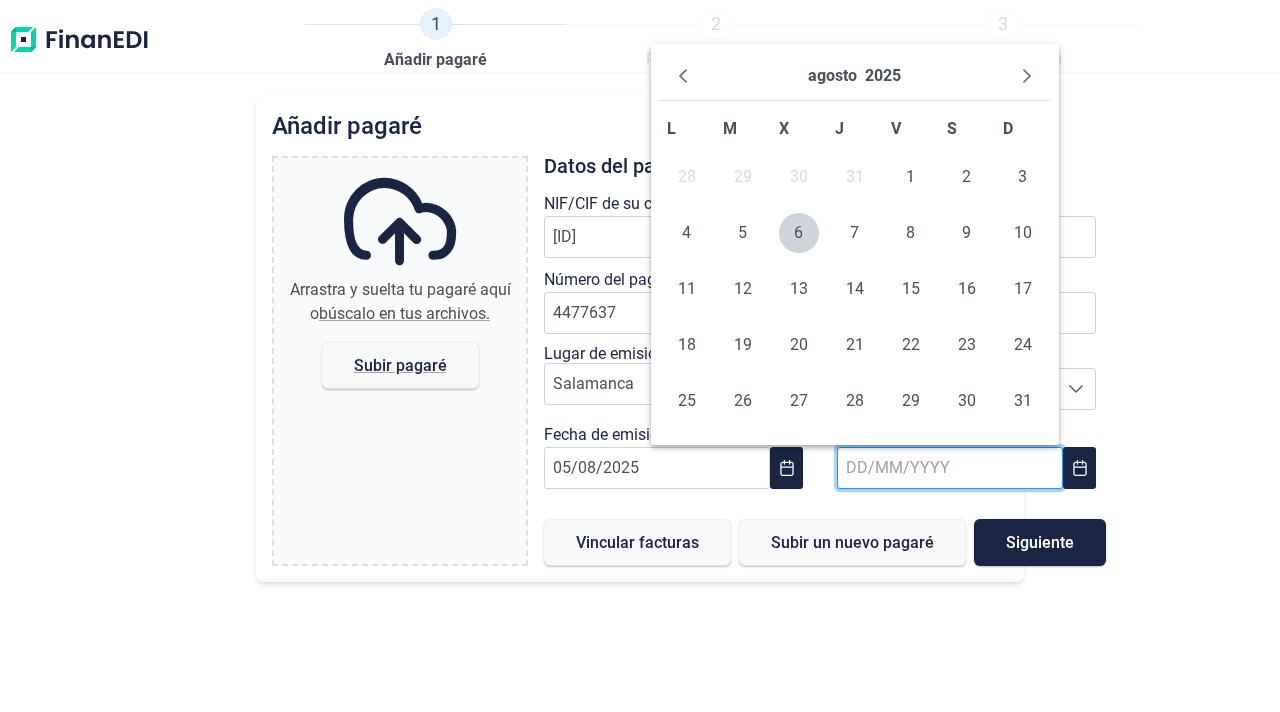 click at bounding box center [950, 468] 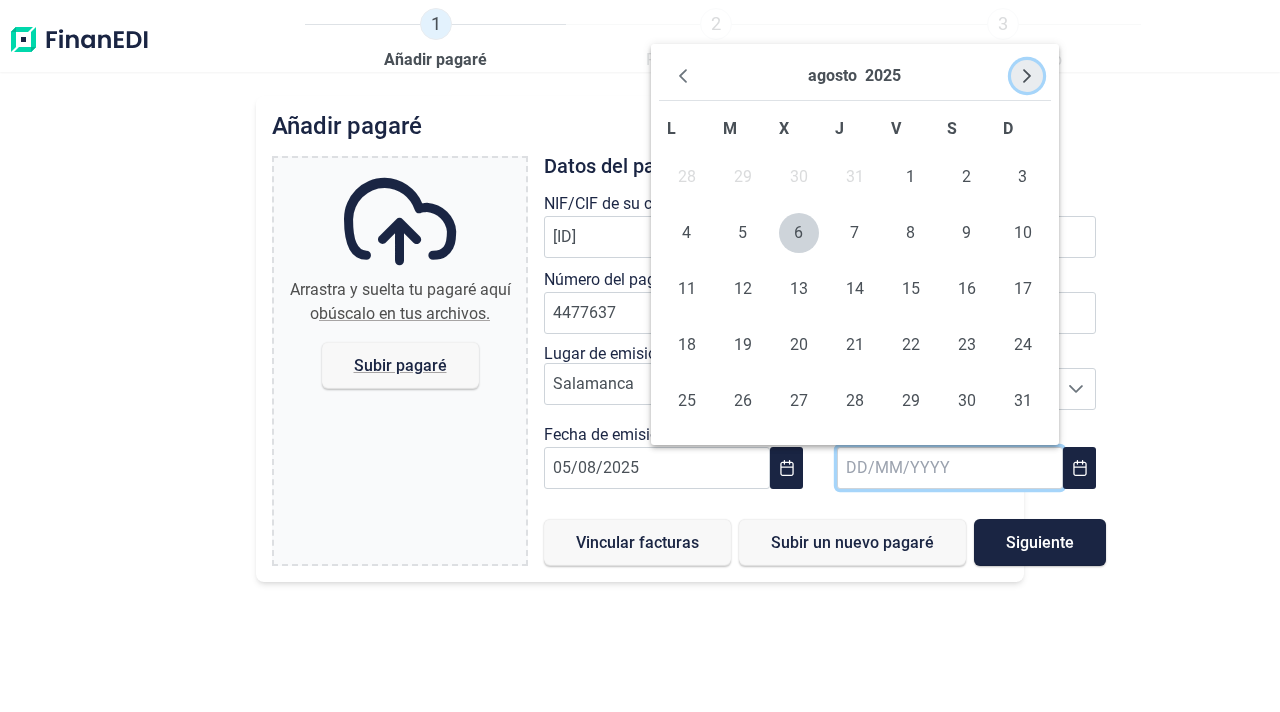 click 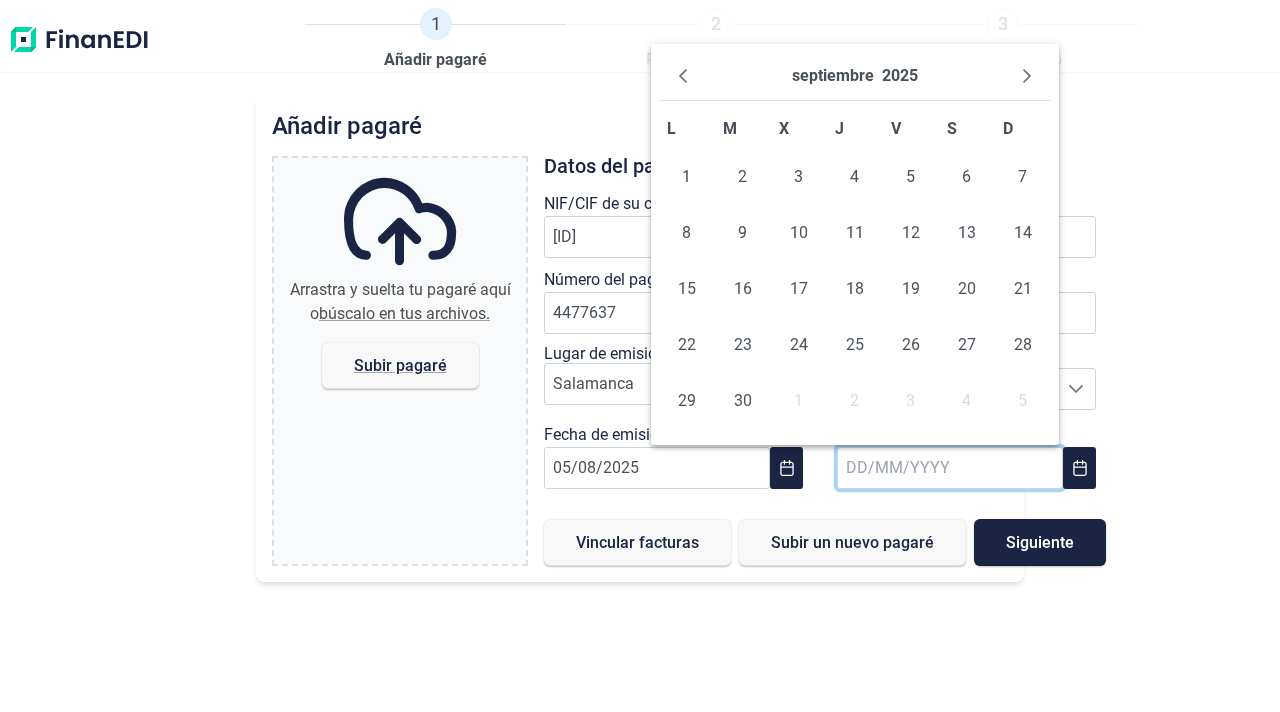 click 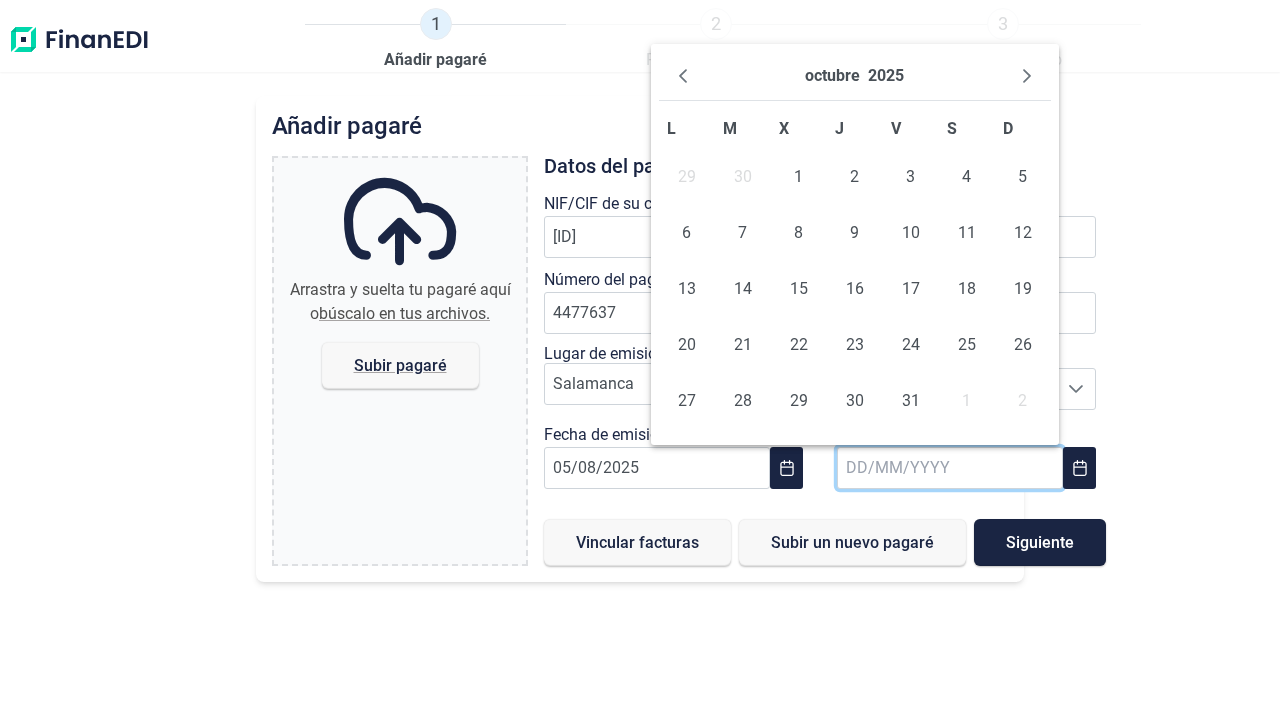 click 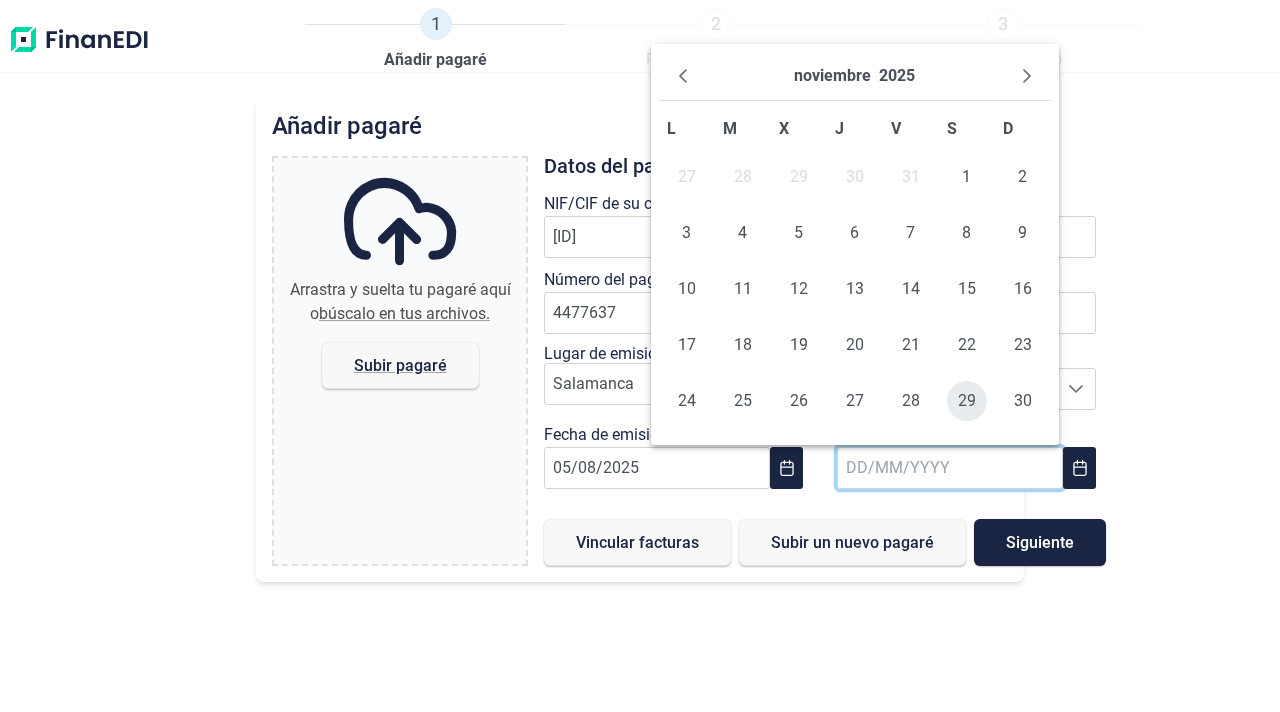 click on "29" at bounding box center [967, 401] 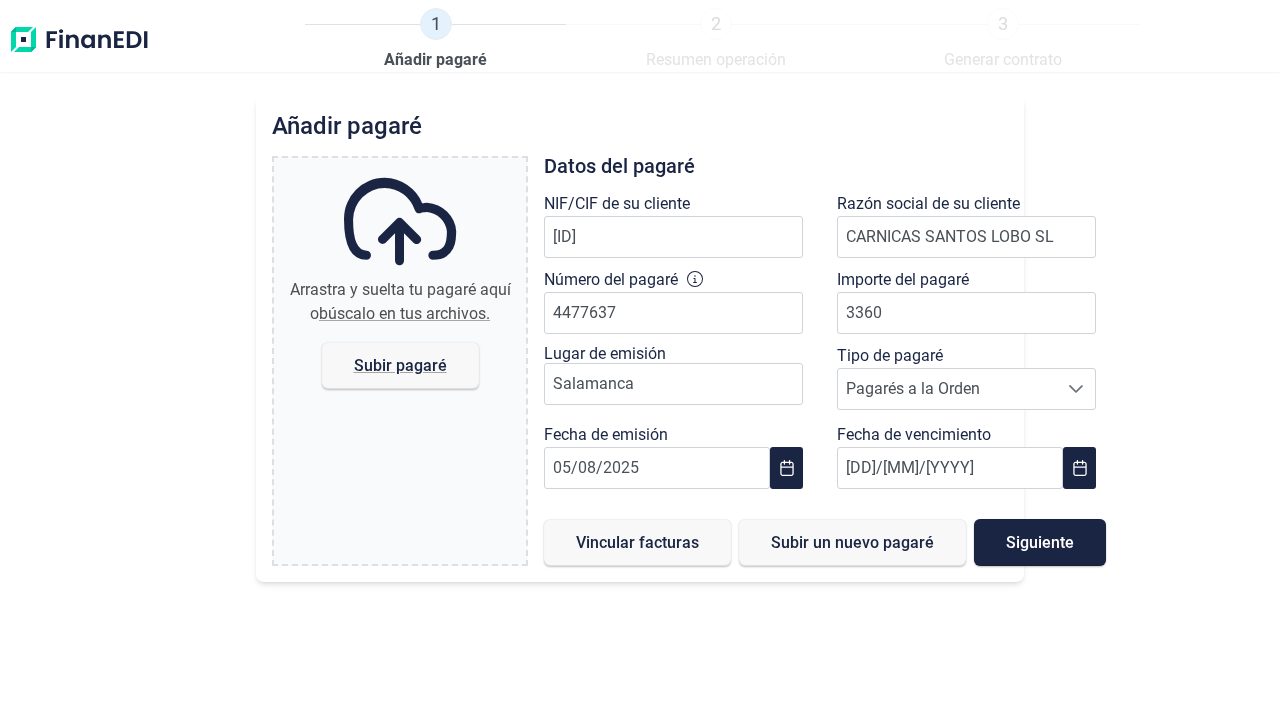 type on "3.360,00 €" 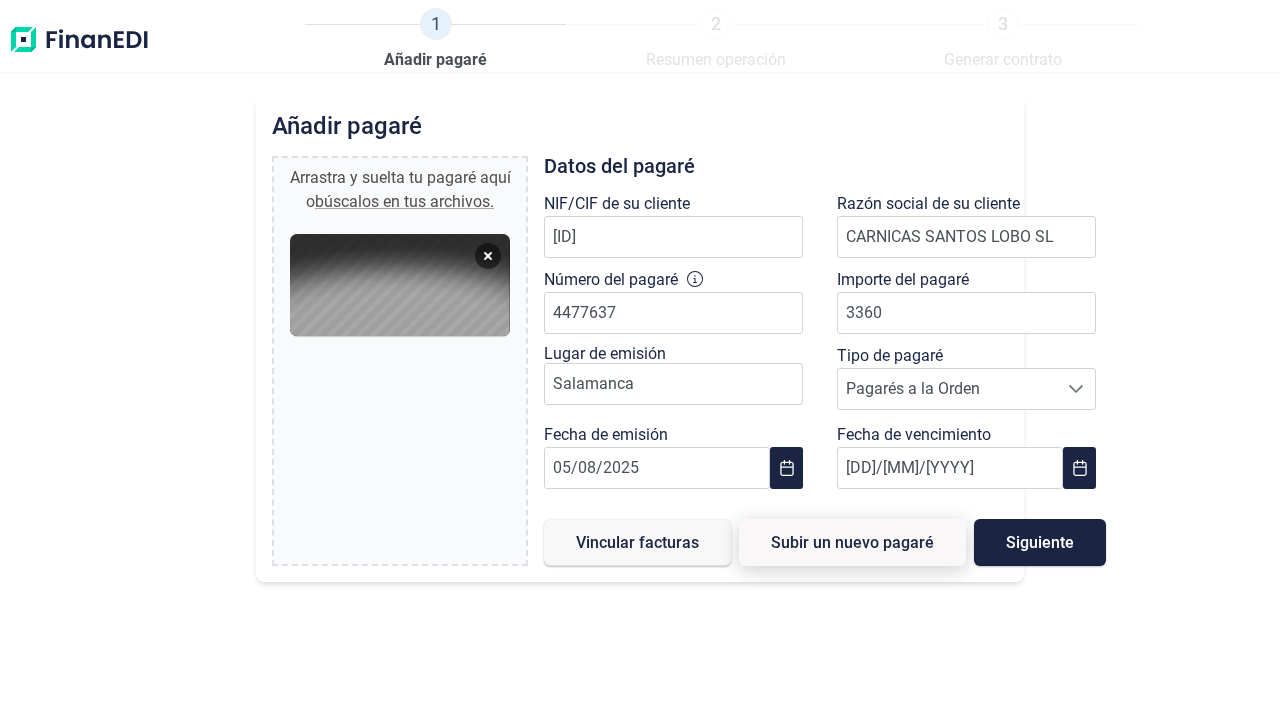click on "Subir un nuevo pagaré" at bounding box center (852, 542) 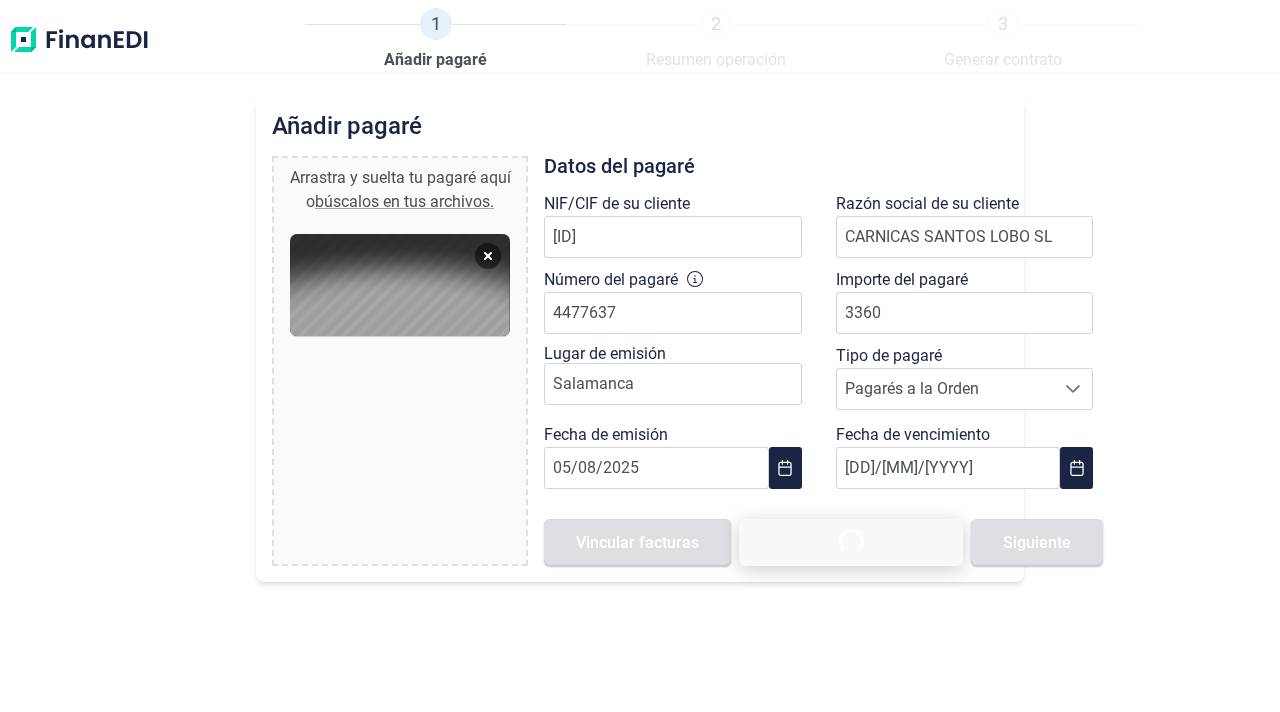 type 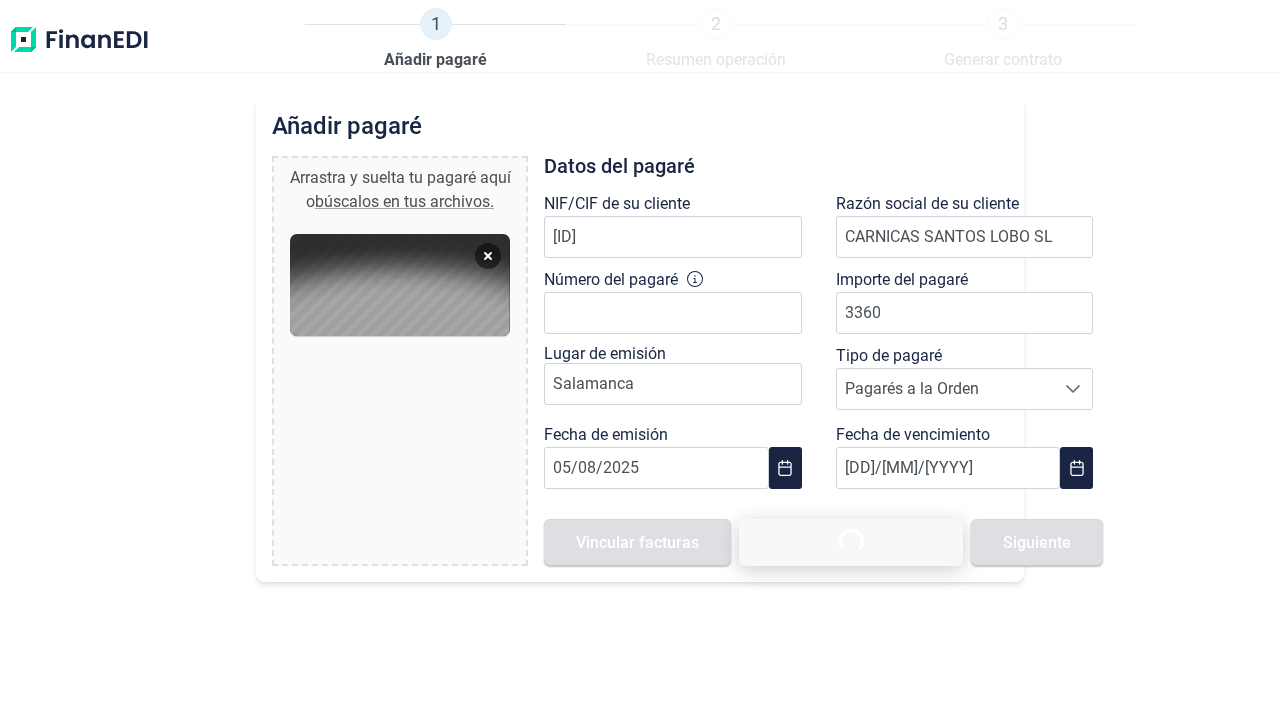 type 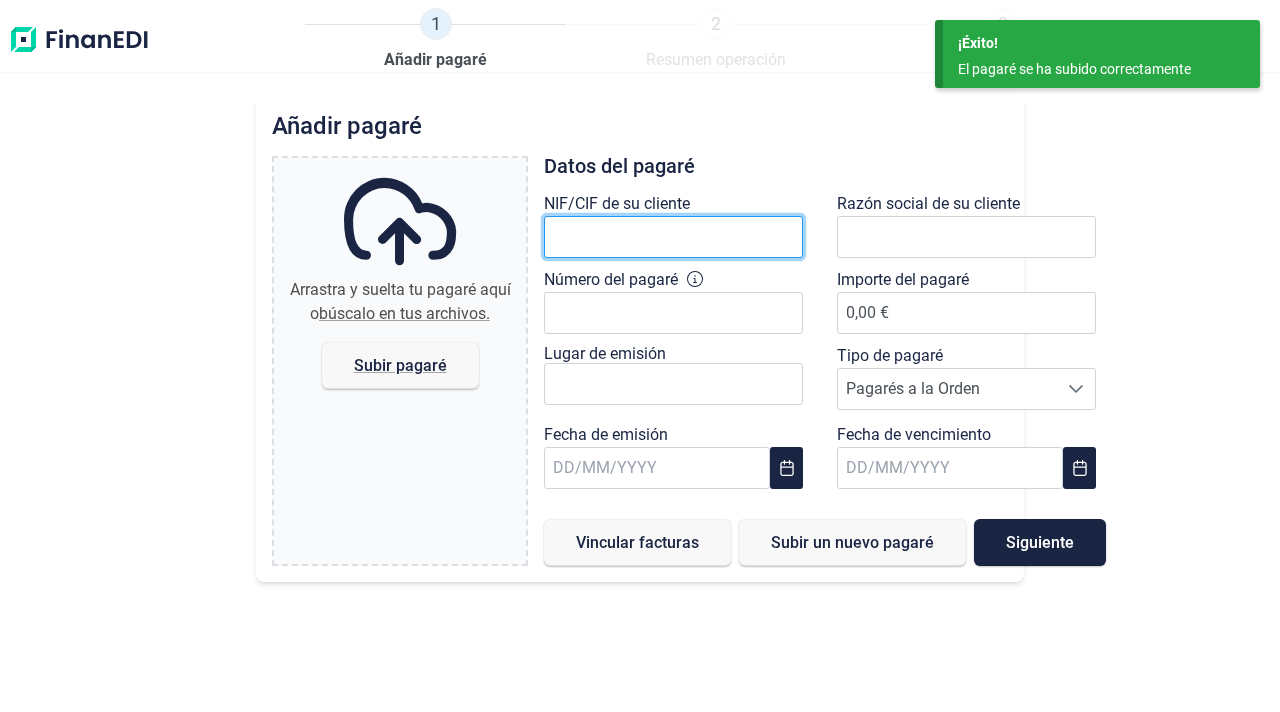 click at bounding box center [673, 237] 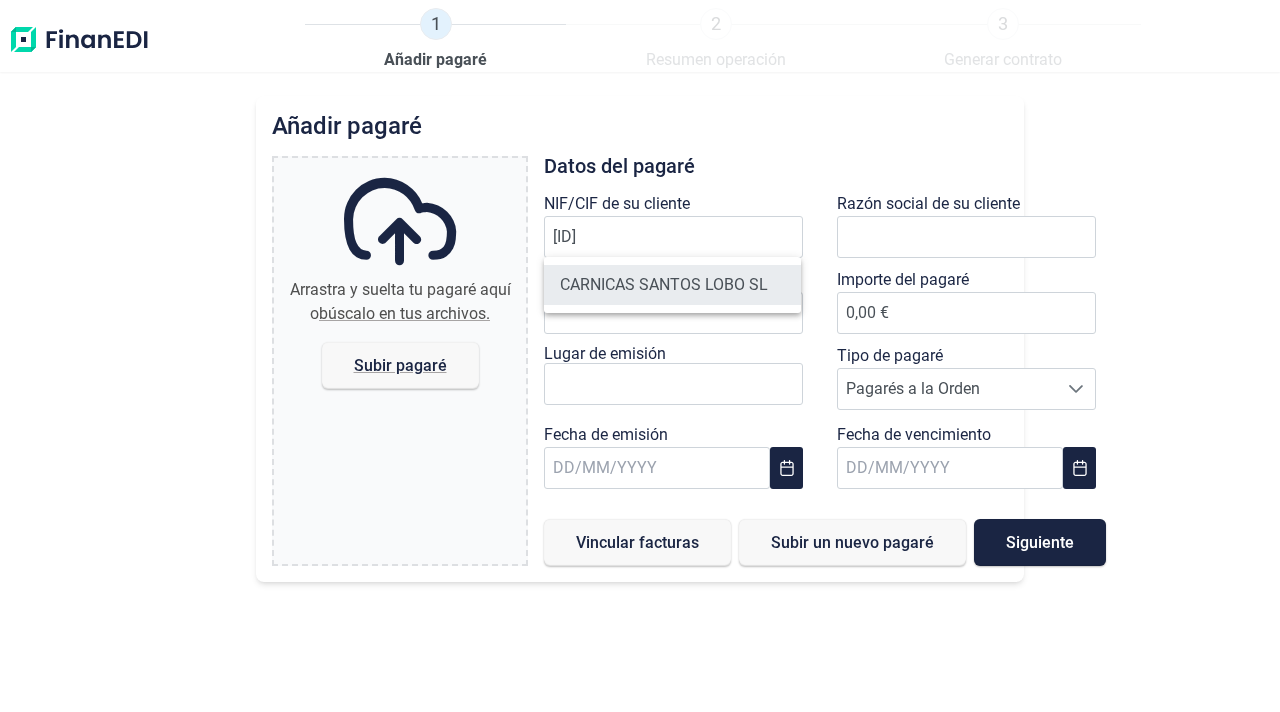 click on "CARNICAS SANTOS LOBO SL" at bounding box center (672, 285) 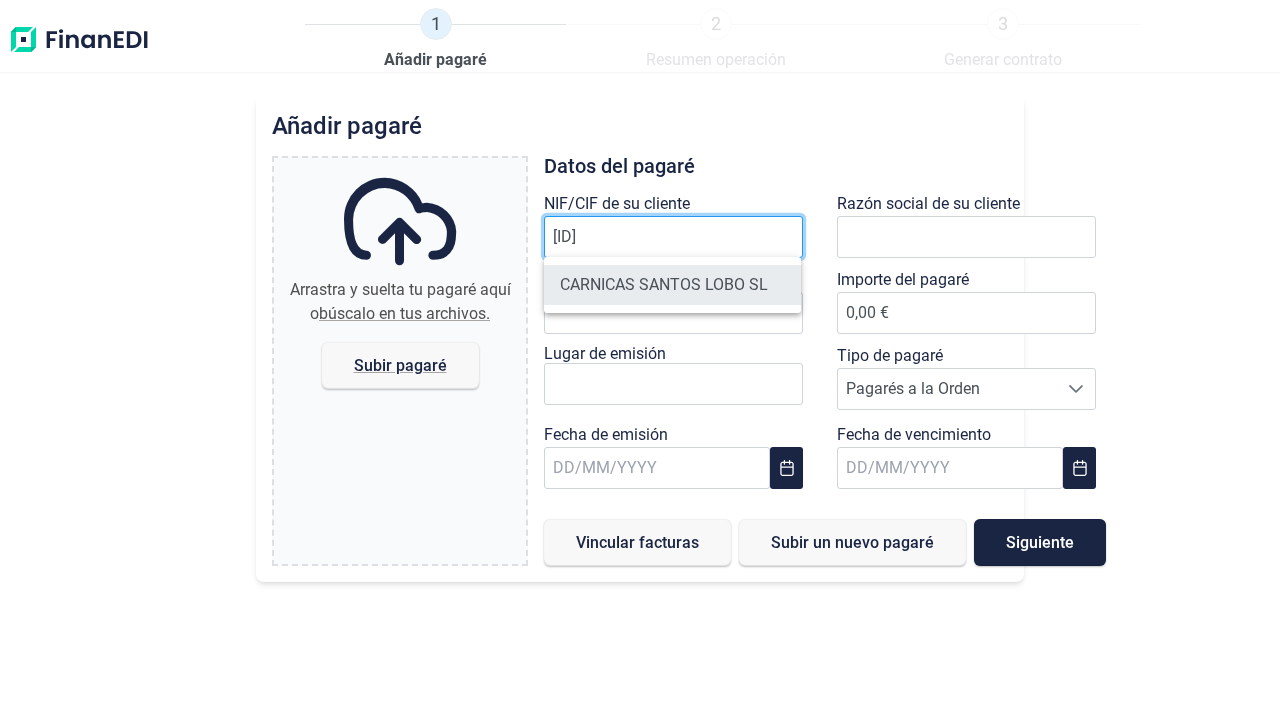 type on "[ID]" 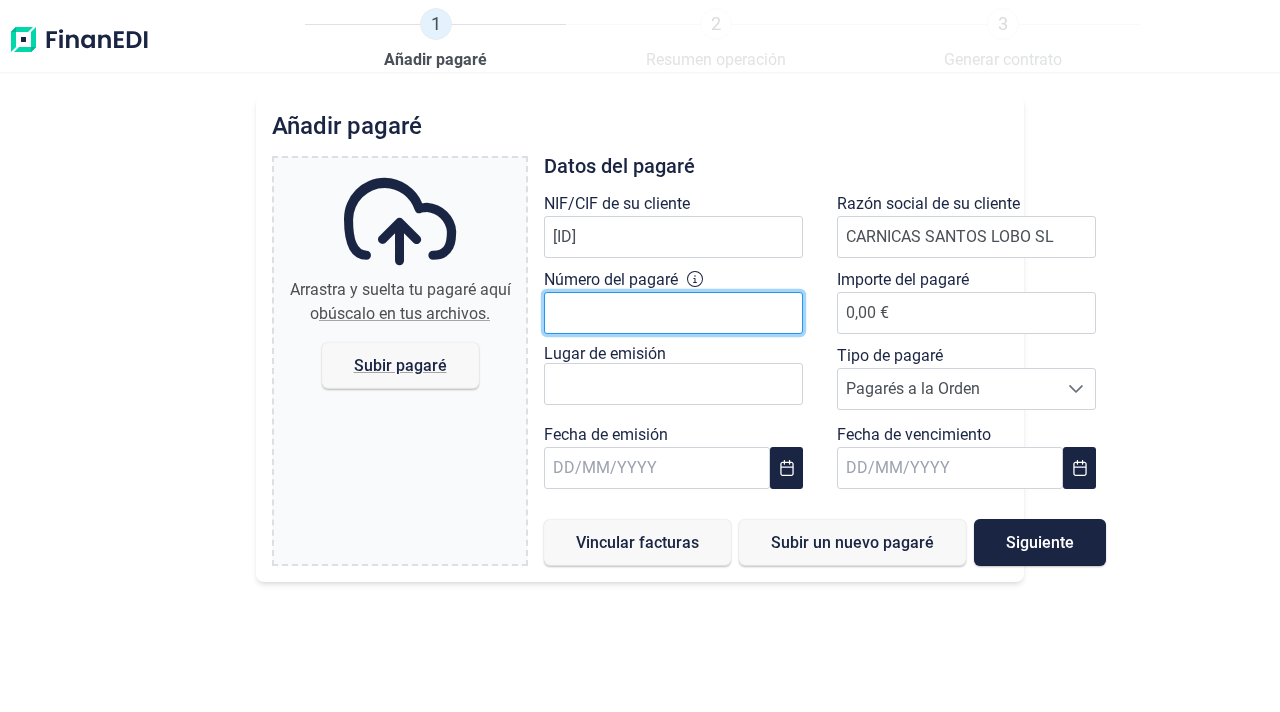 click on "Número del pagaré" at bounding box center (673, 313) 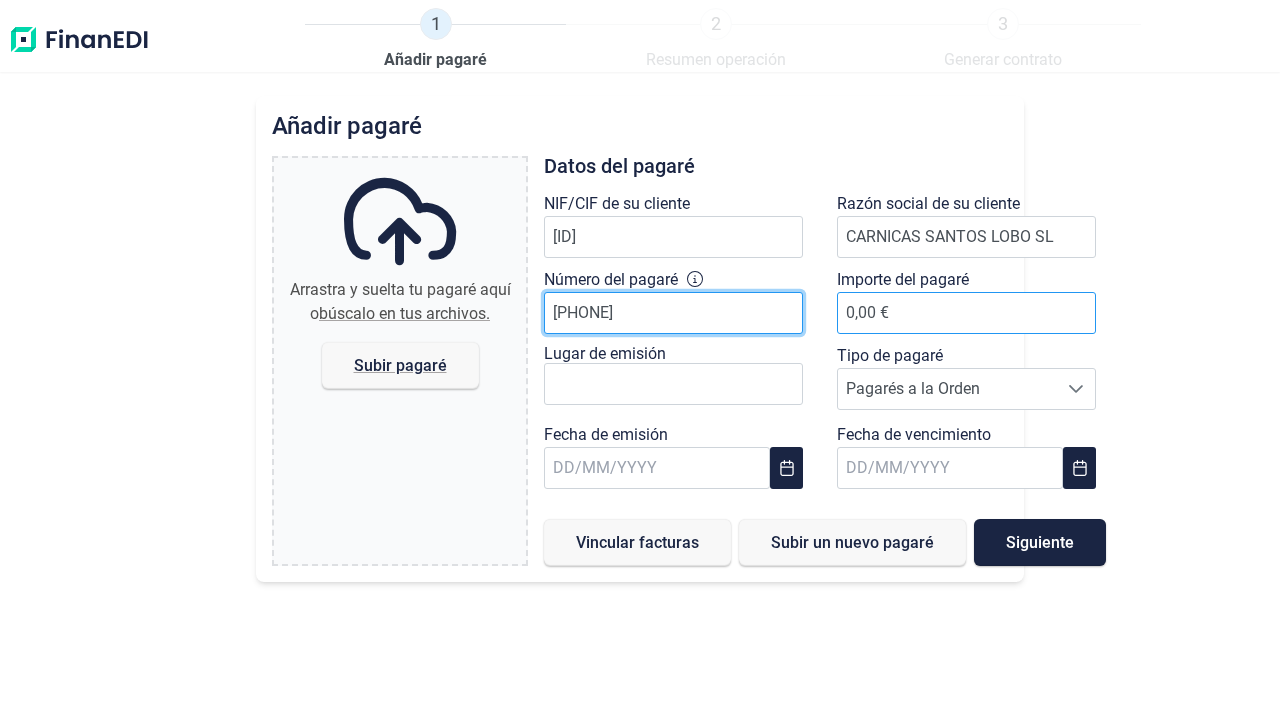 type on "[PHONE]" 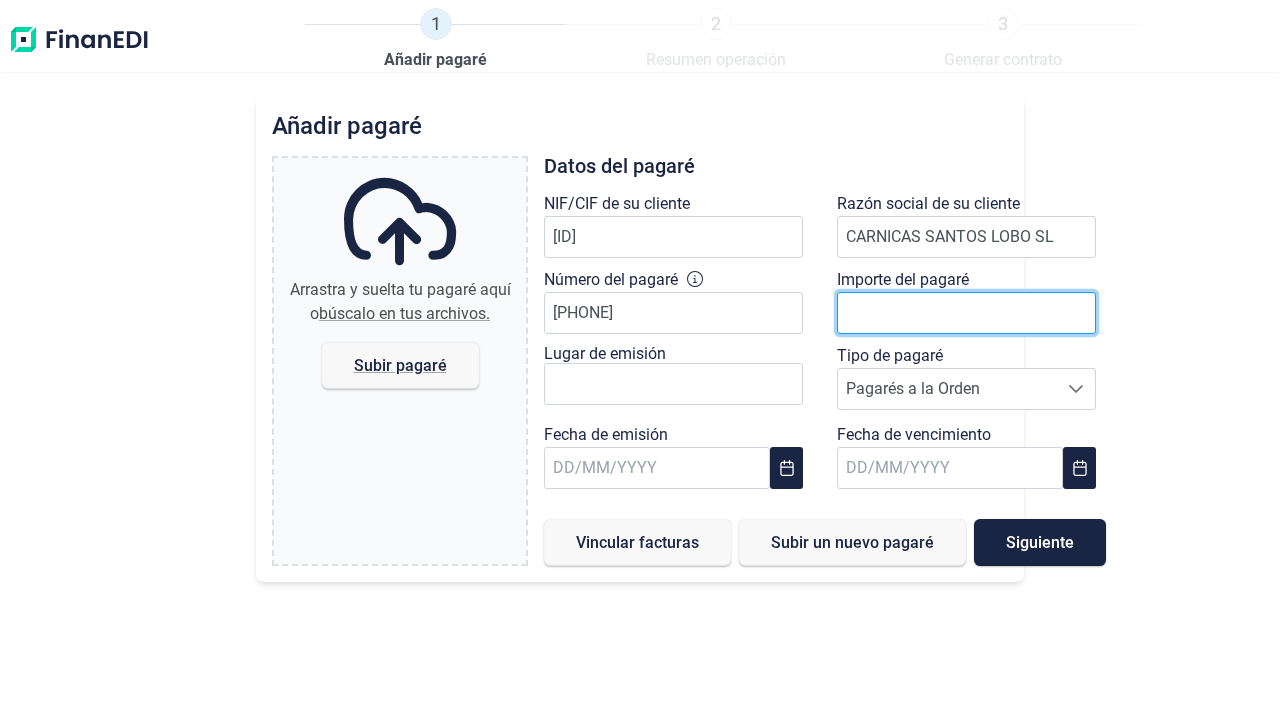 type on "3" 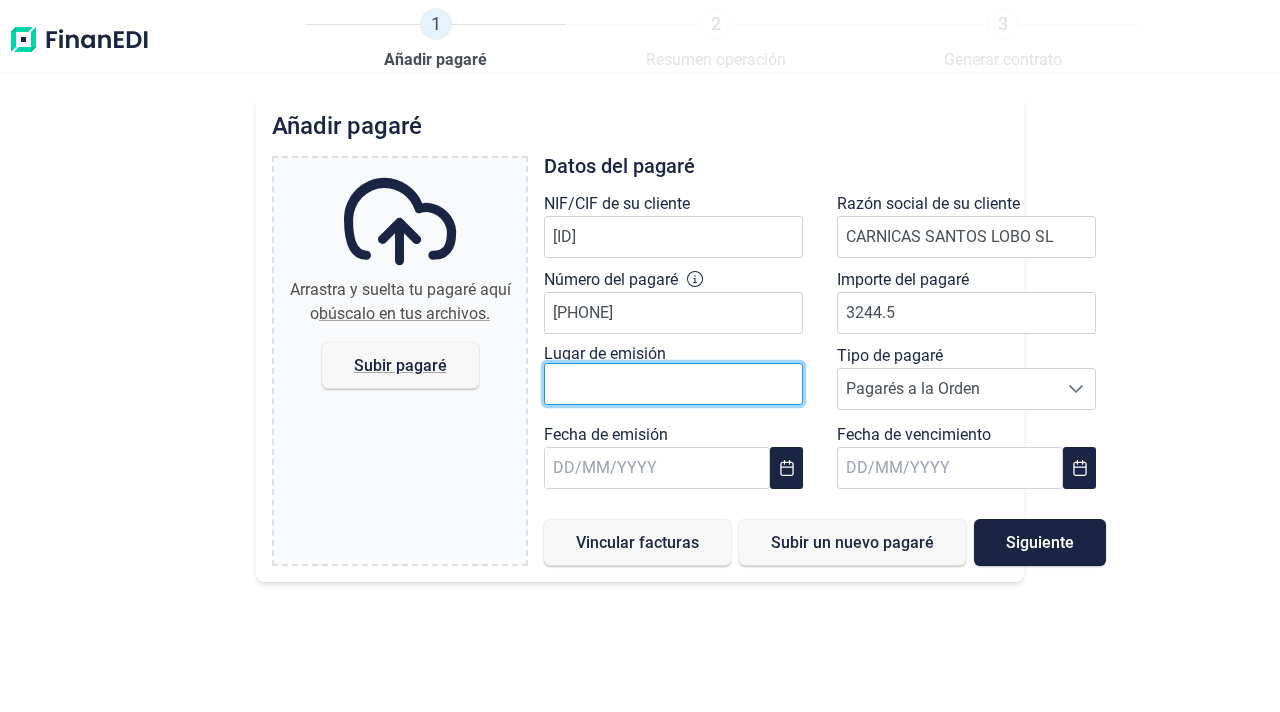 type on "3.244,50 €" 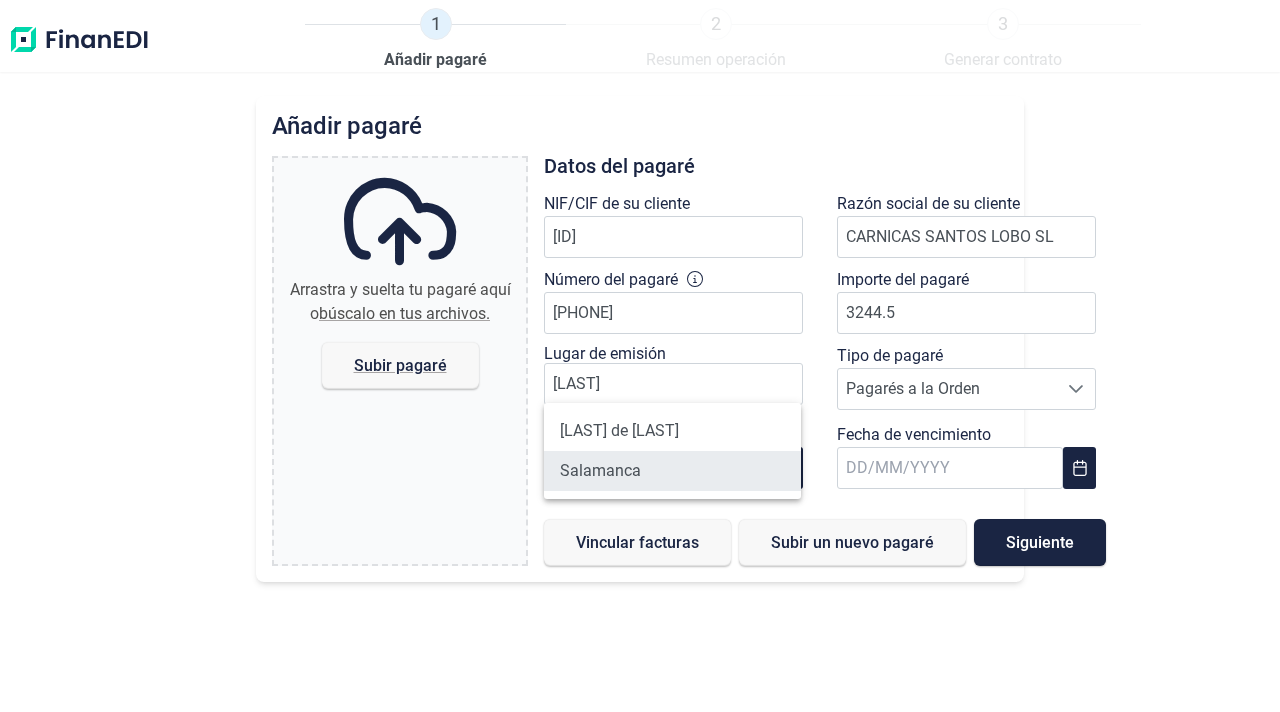 click on "Salamanca" at bounding box center (672, 471) 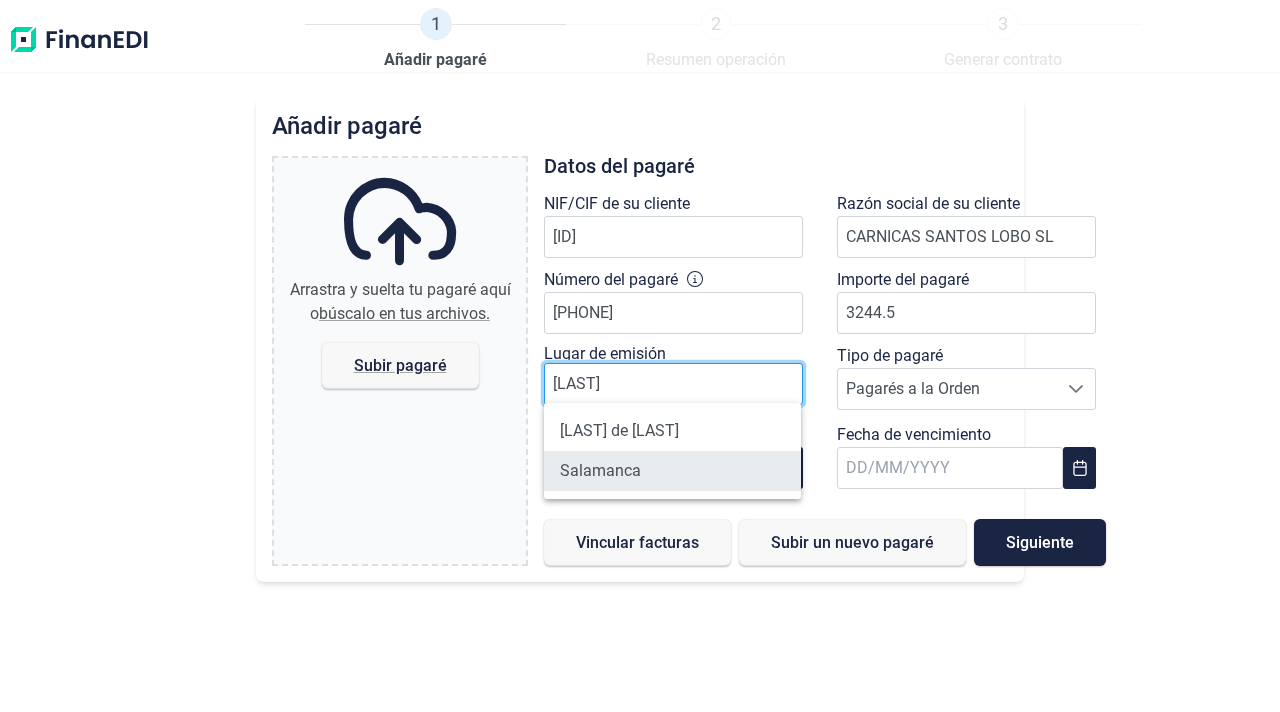 type on "Salamanca" 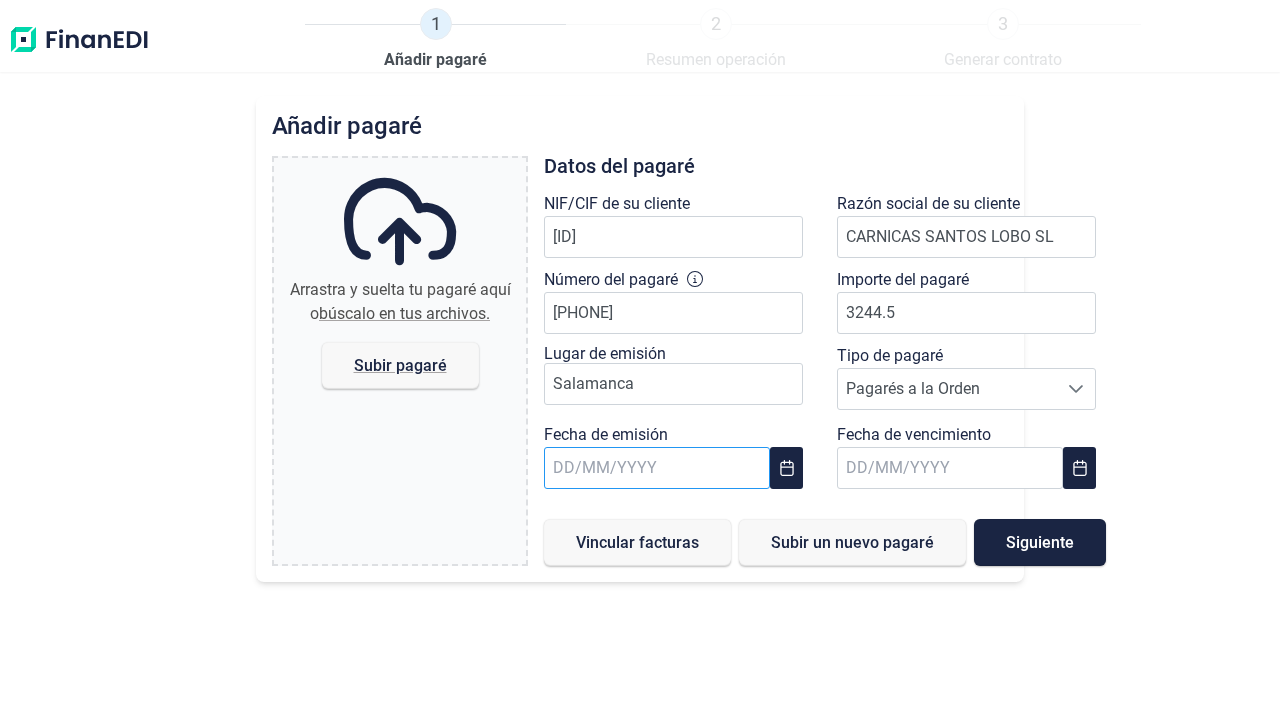 click at bounding box center (657, 468) 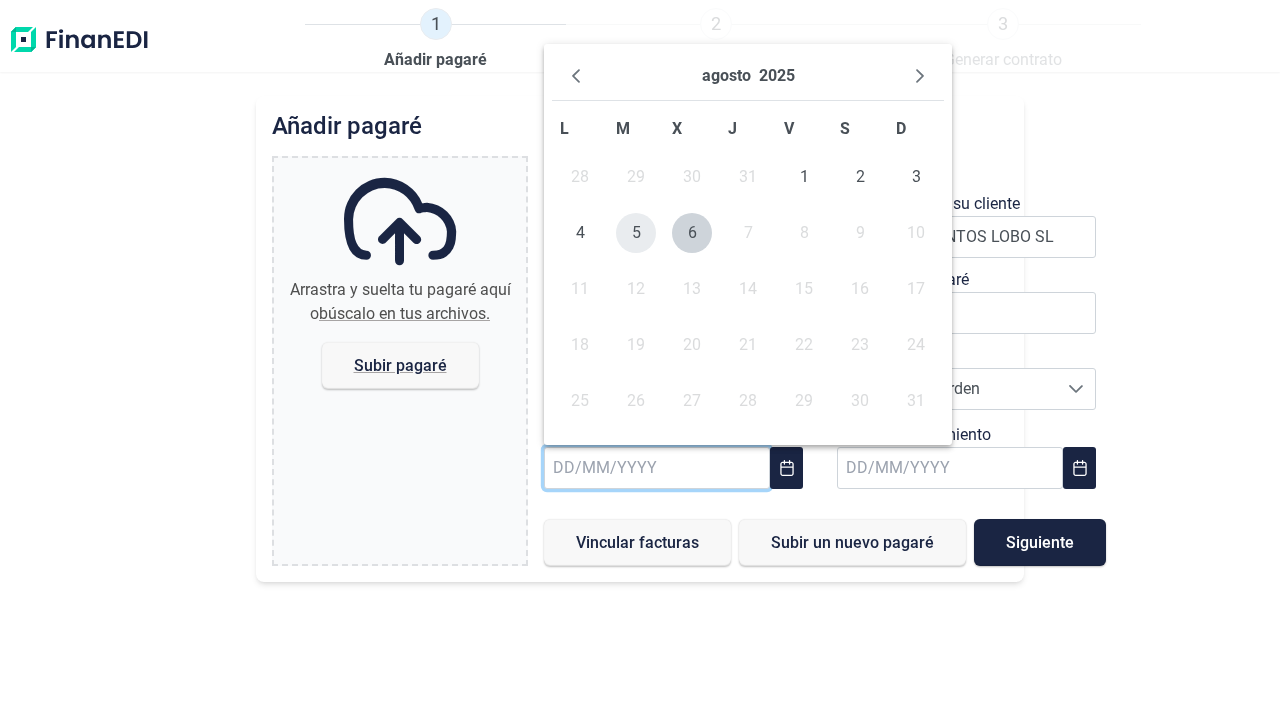 click on "5" at bounding box center (636, 233) 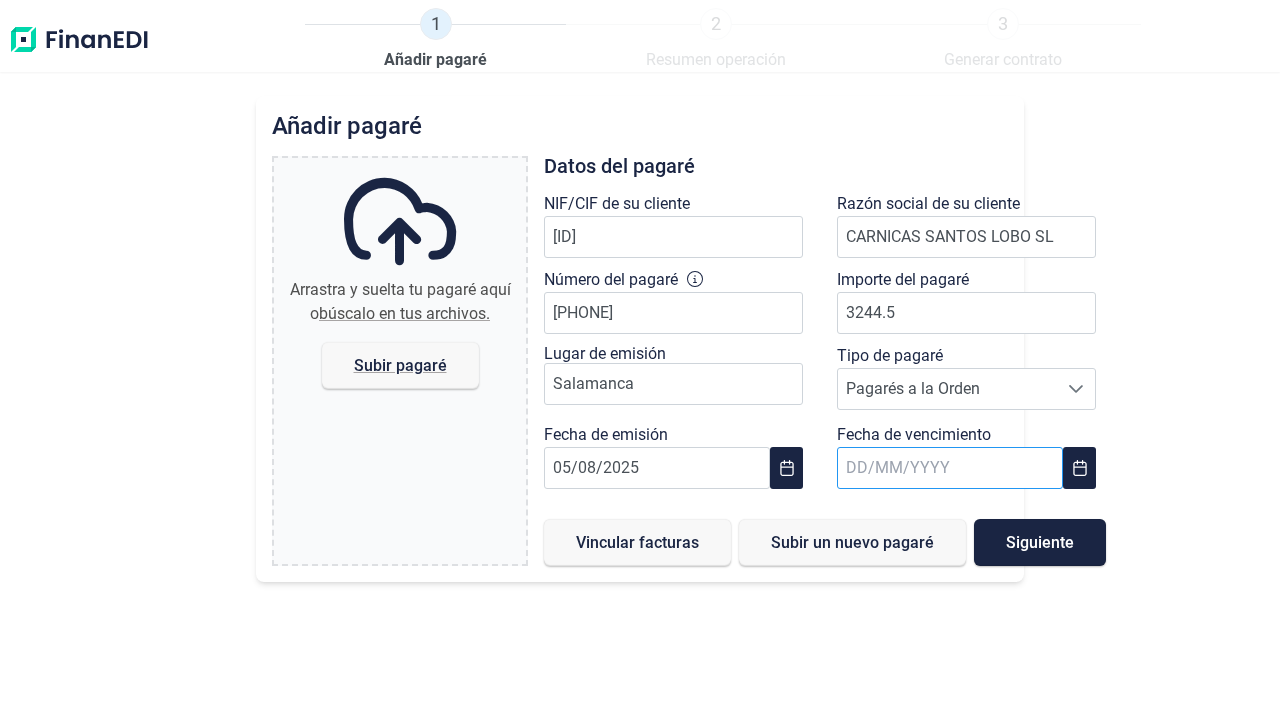 click at bounding box center (950, 468) 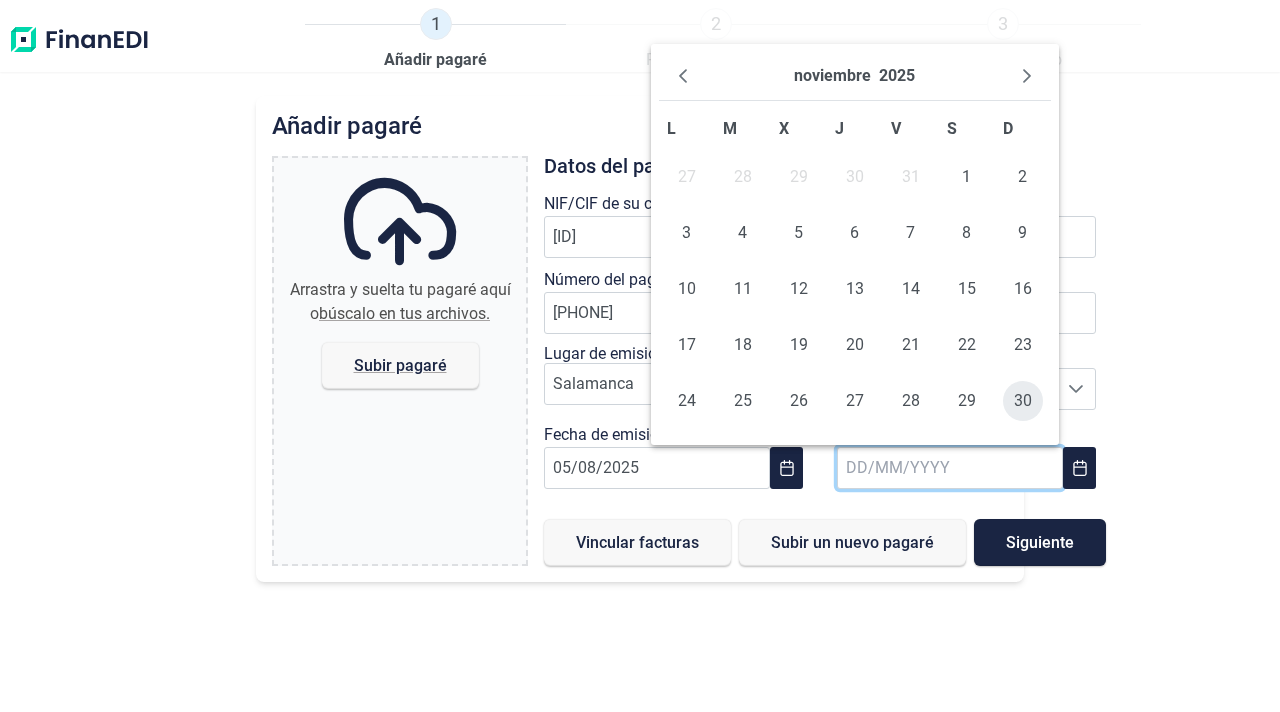 click on "30" at bounding box center (1023, 401) 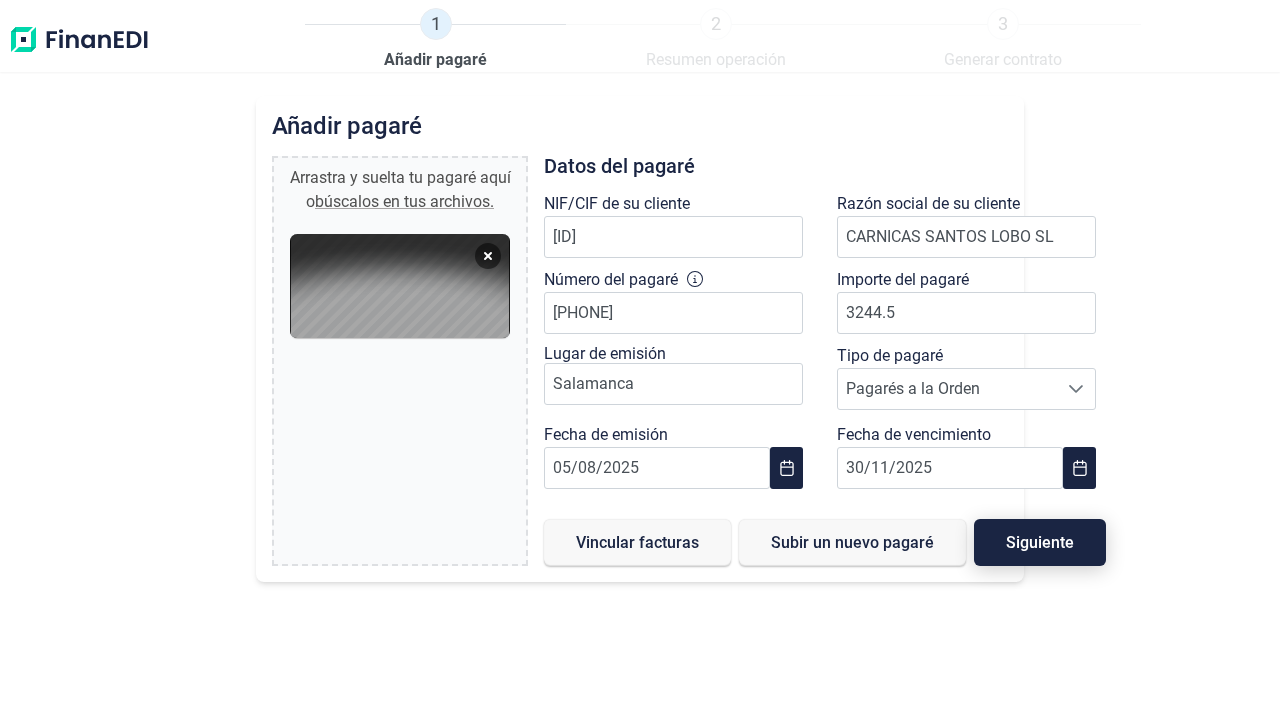 click on "Siguiente" at bounding box center [1040, 542] 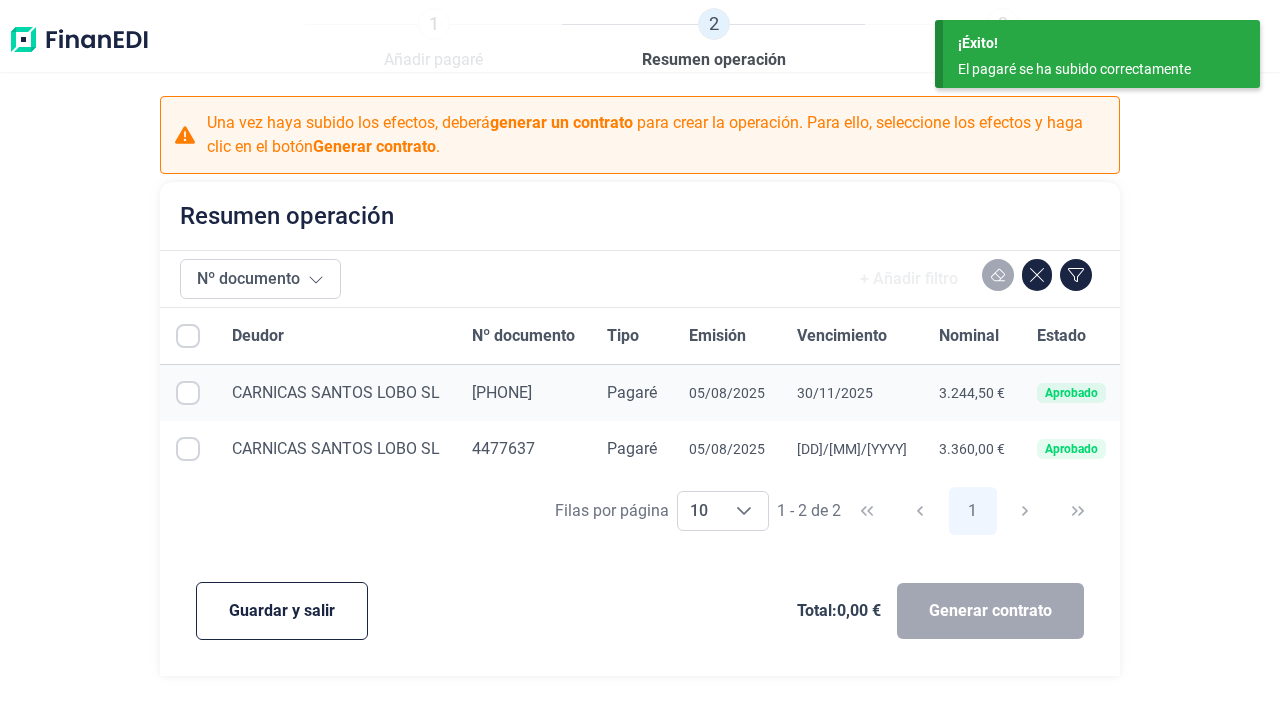 checkbox on "true" 